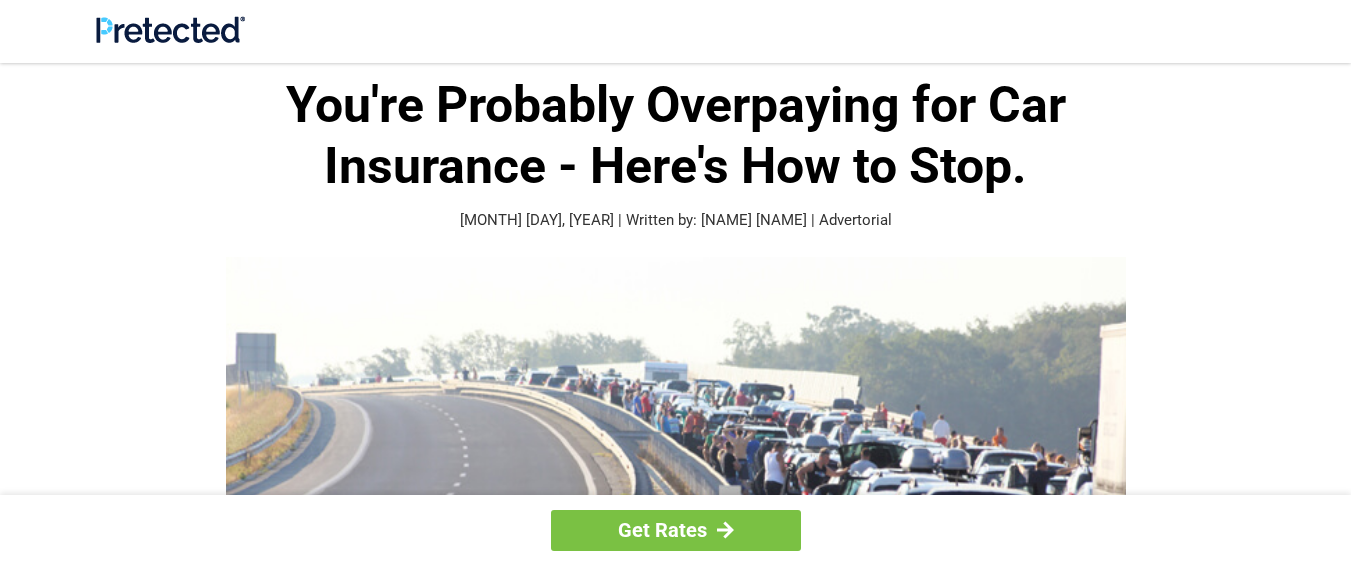scroll, scrollTop: 0, scrollLeft: 0, axis: both 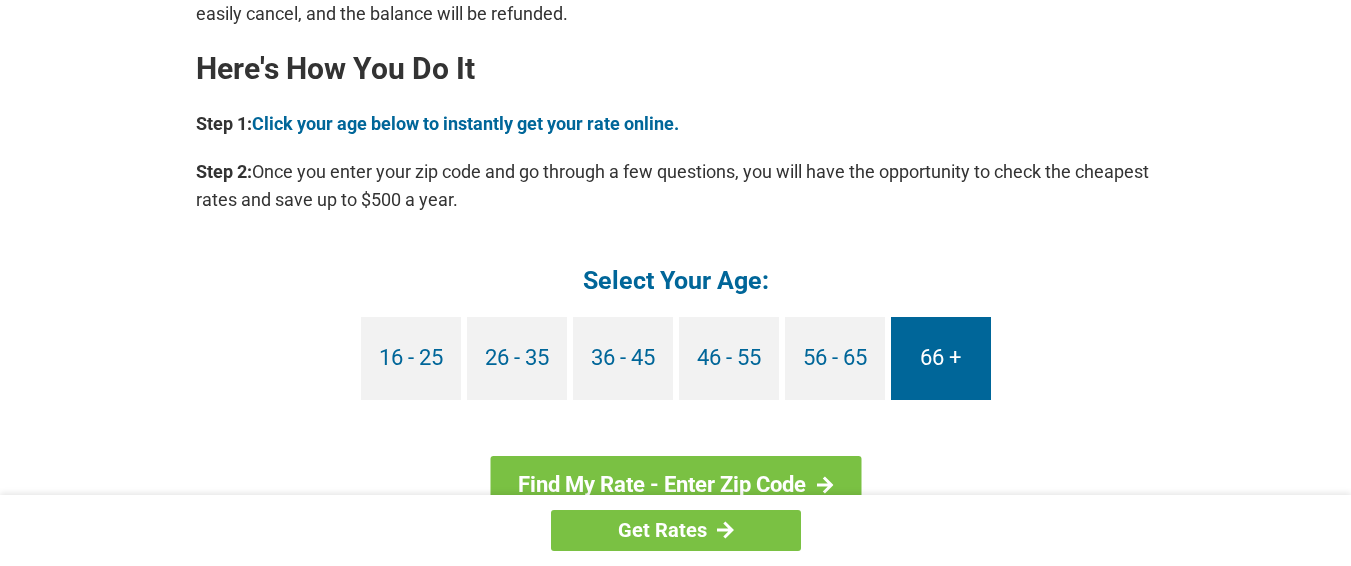 click on "66 +" at bounding box center (941, 358) 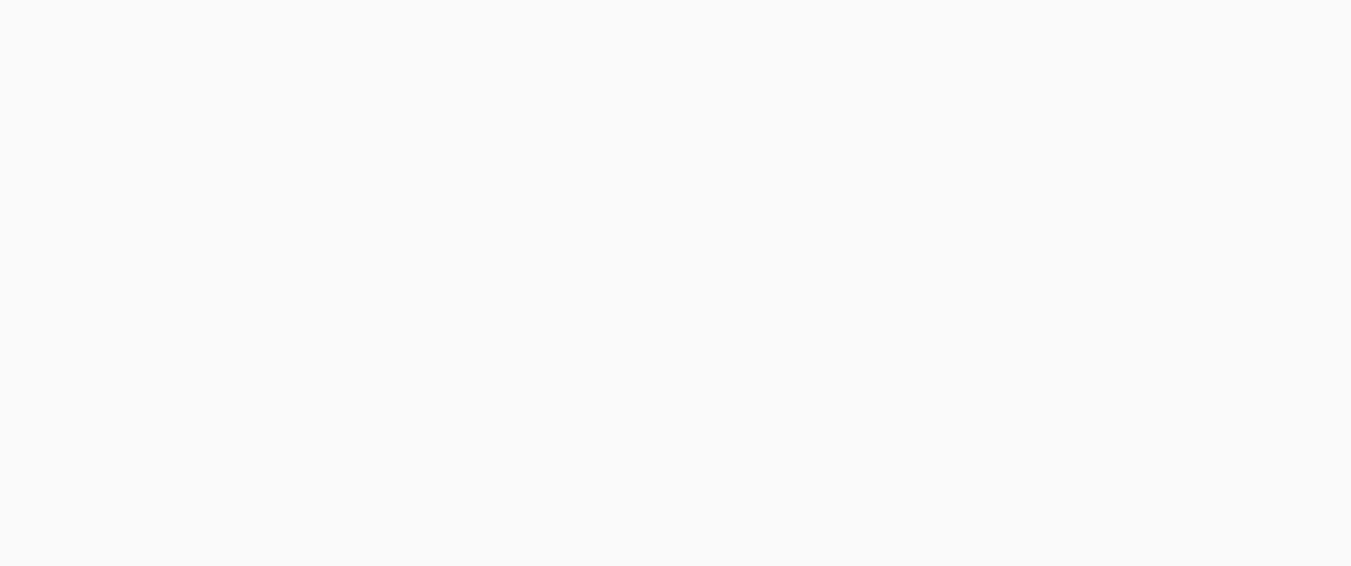 scroll, scrollTop: 0, scrollLeft: 0, axis: both 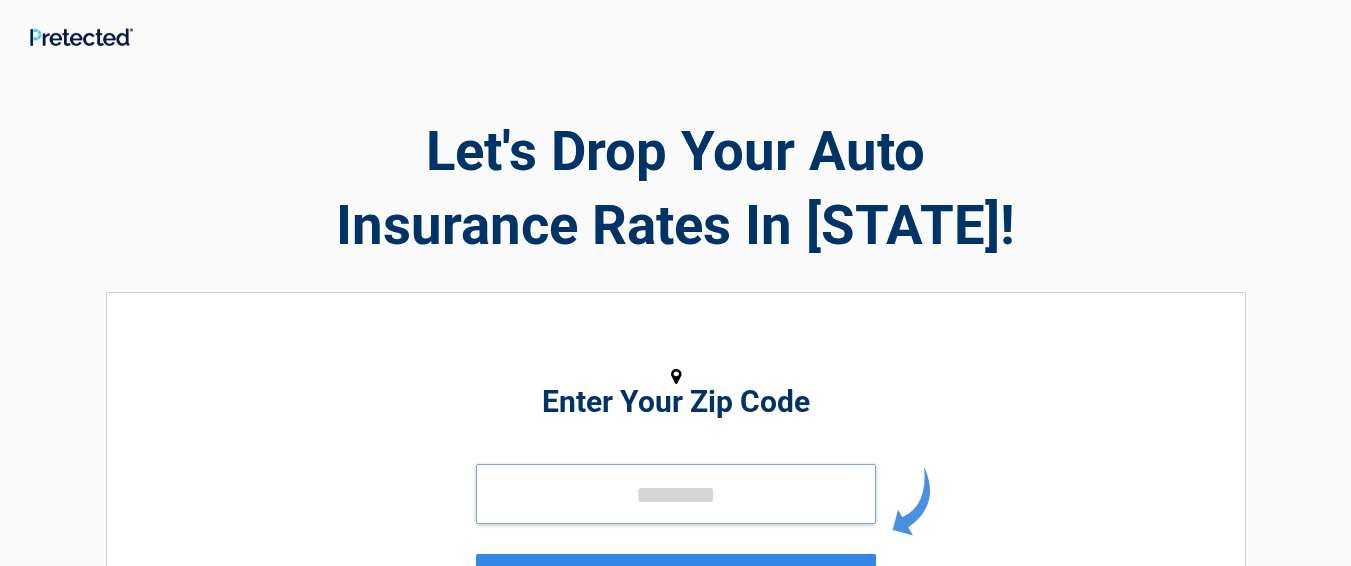 click at bounding box center [676, 494] 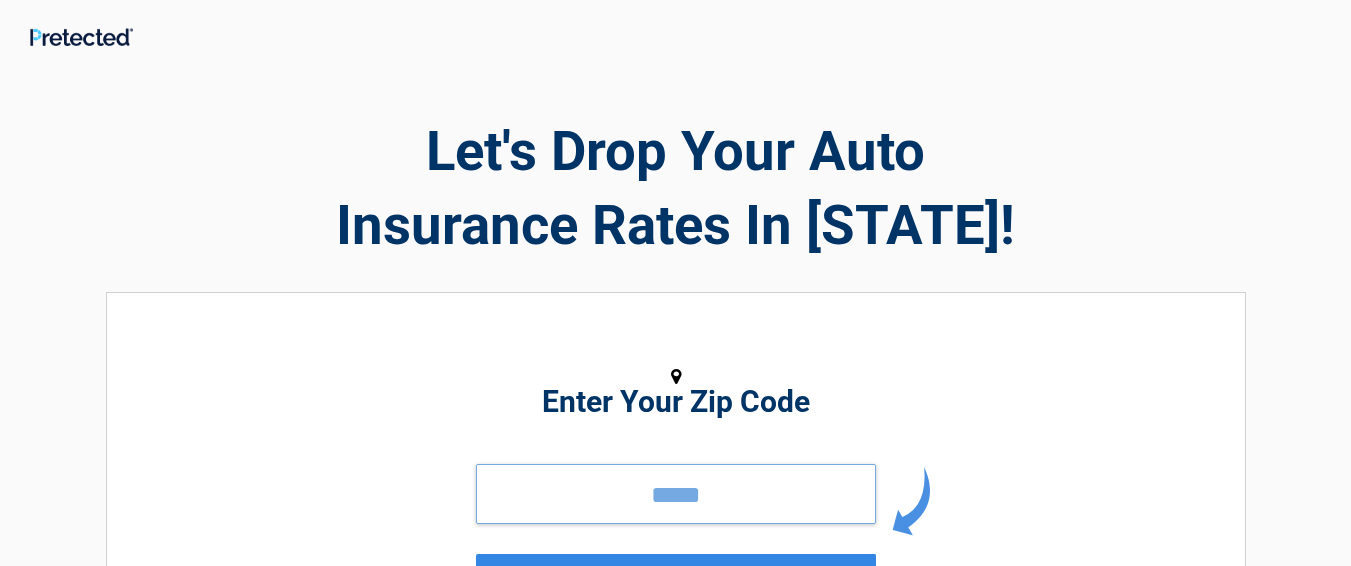 type on "*****" 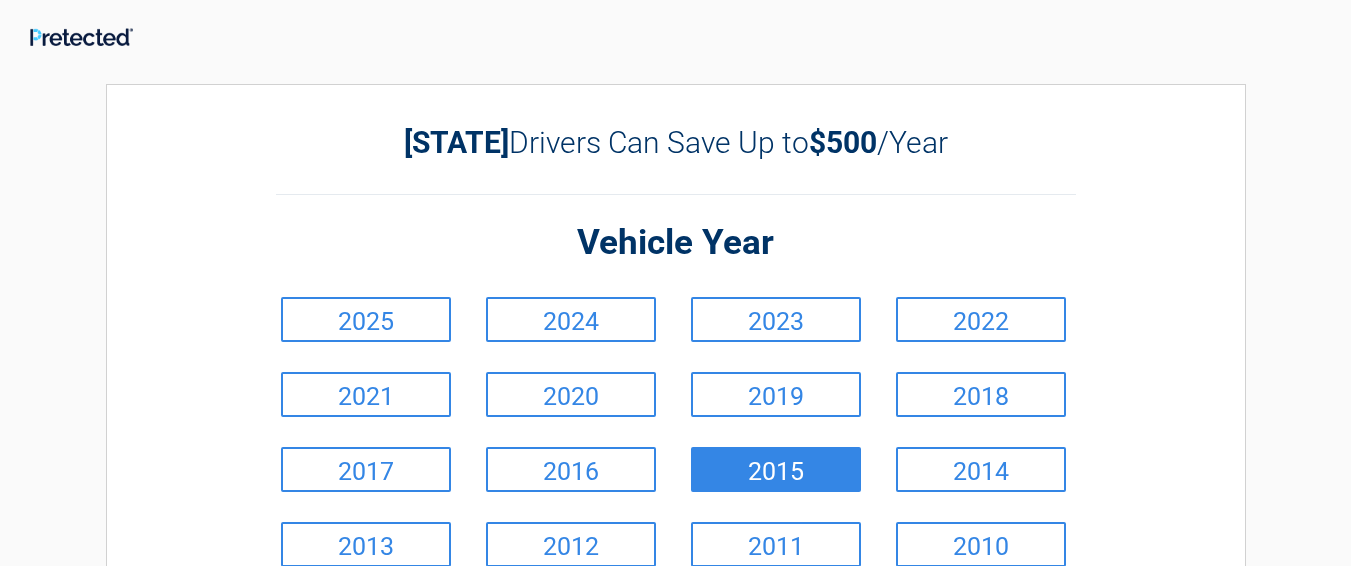 scroll, scrollTop: 100, scrollLeft: 0, axis: vertical 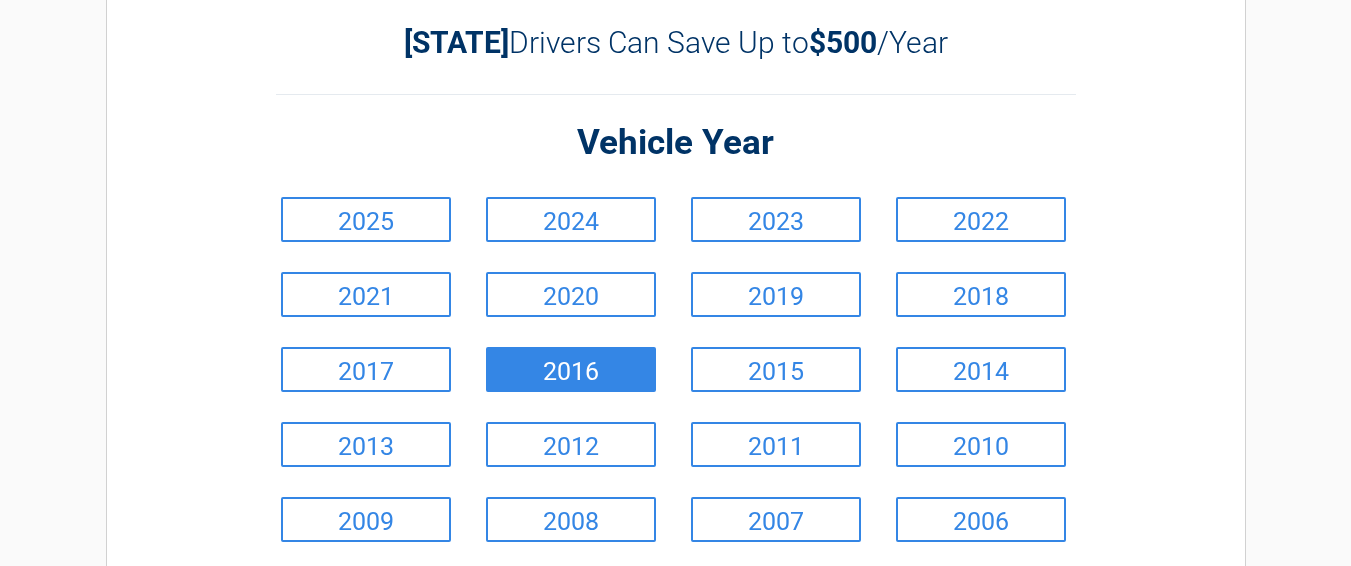 click on "2016" at bounding box center (571, 369) 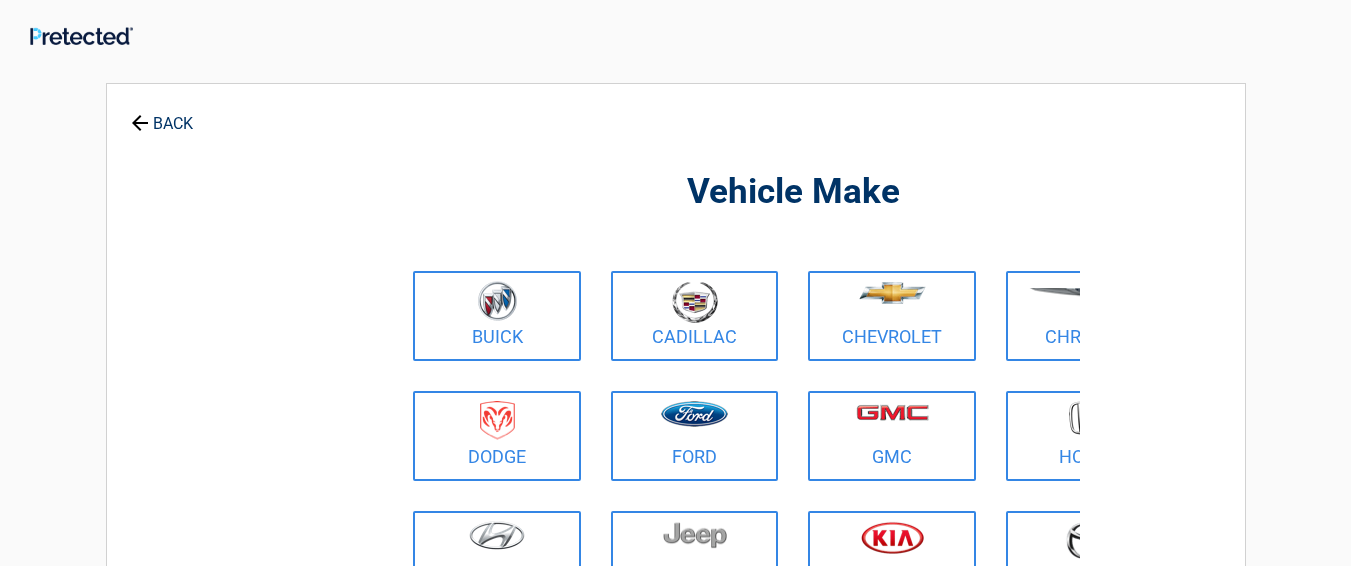 scroll, scrollTop: 0, scrollLeft: 0, axis: both 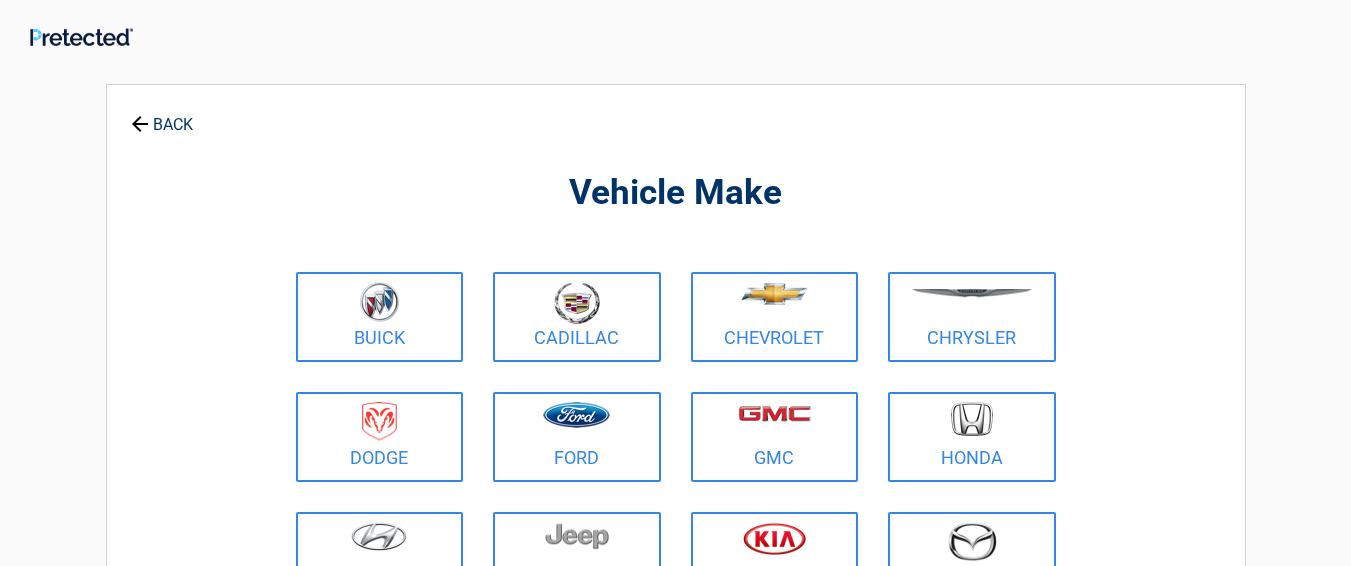 drag, startPoint x: 359, startPoint y: 421, endPoint x: 369, endPoint y: 436, distance: 18.027756 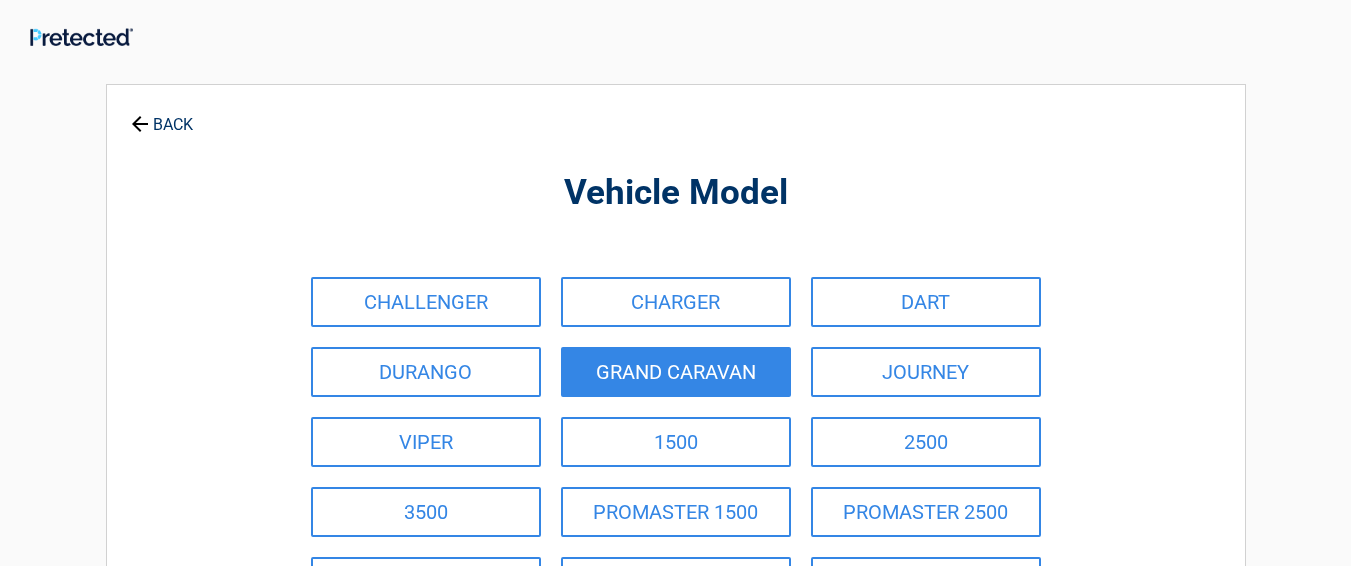 click on "GRAND CARAVAN" at bounding box center (676, 372) 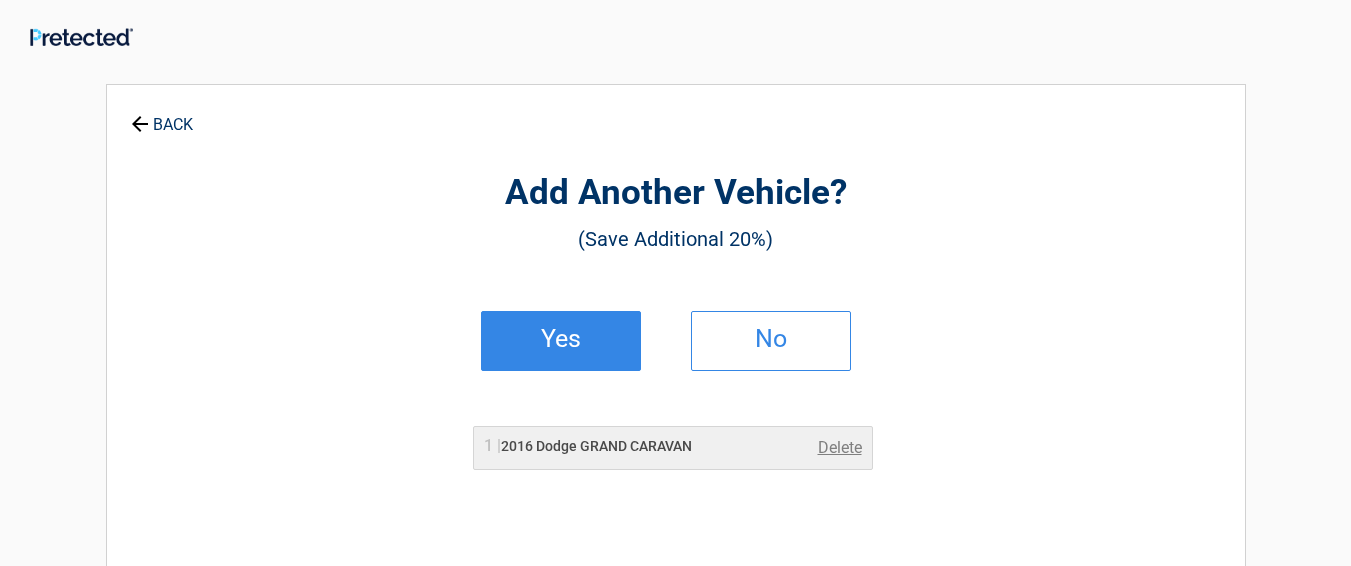 click on "Yes" at bounding box center (561, 339) 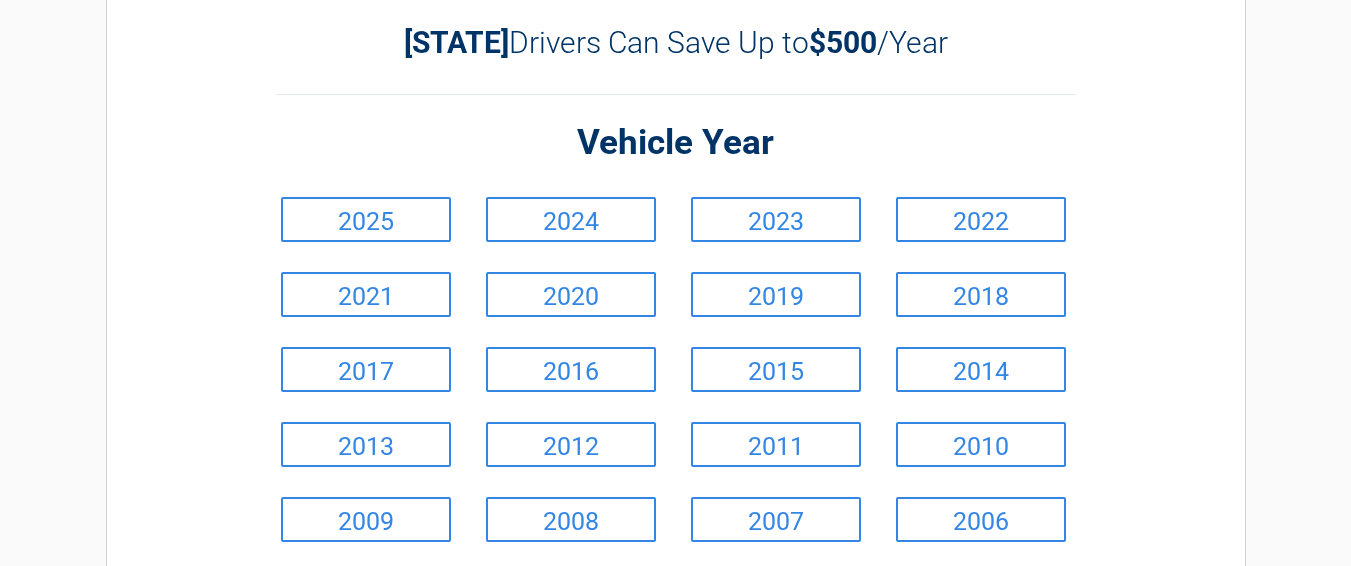 scroll, scrollTop: 200, scrollLeft: 0, axis: vertical 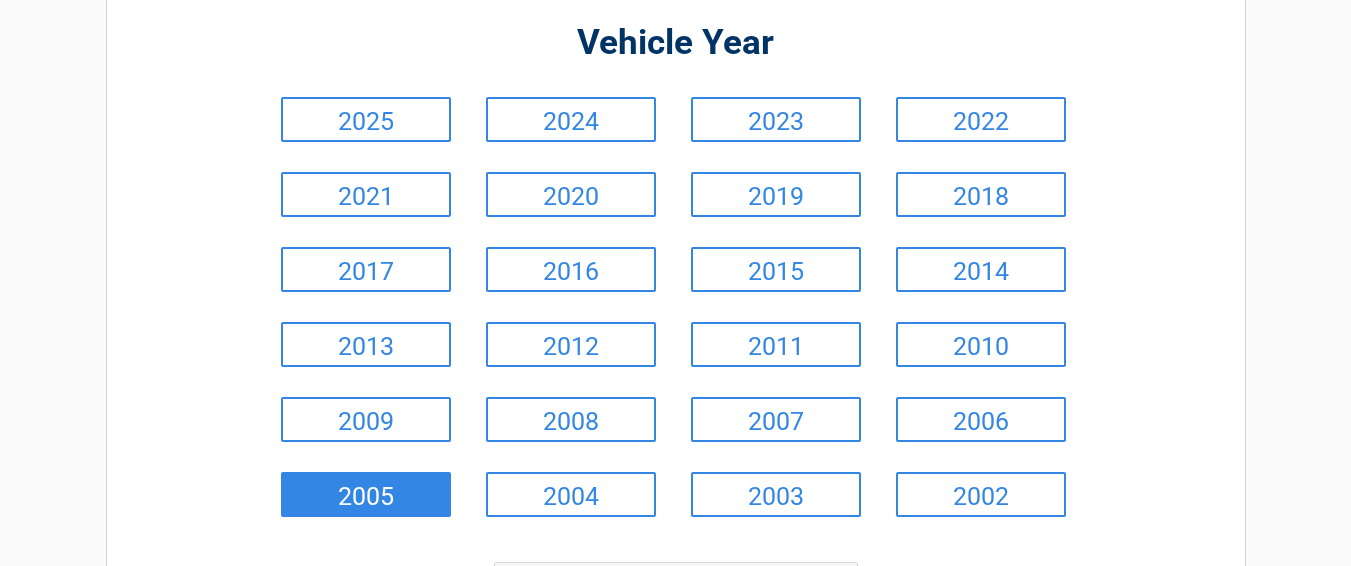 click on "2005" at bounding box center [366, 494] 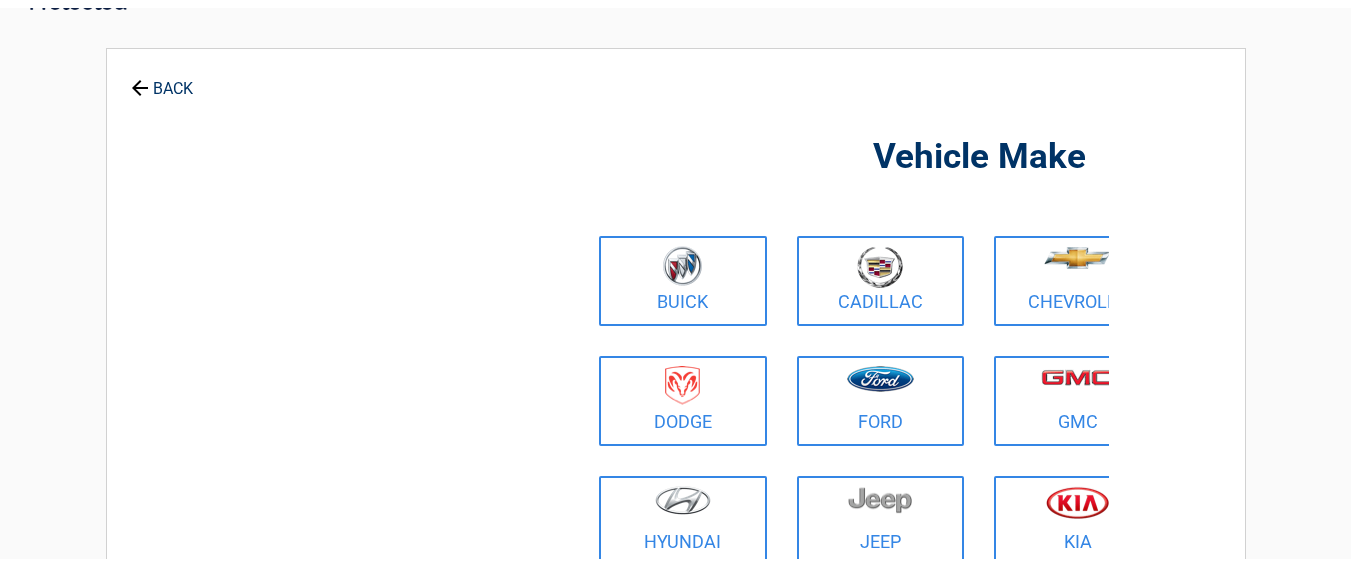 scroll, scrollTop: 0, scrollLeft: 0, axis: both 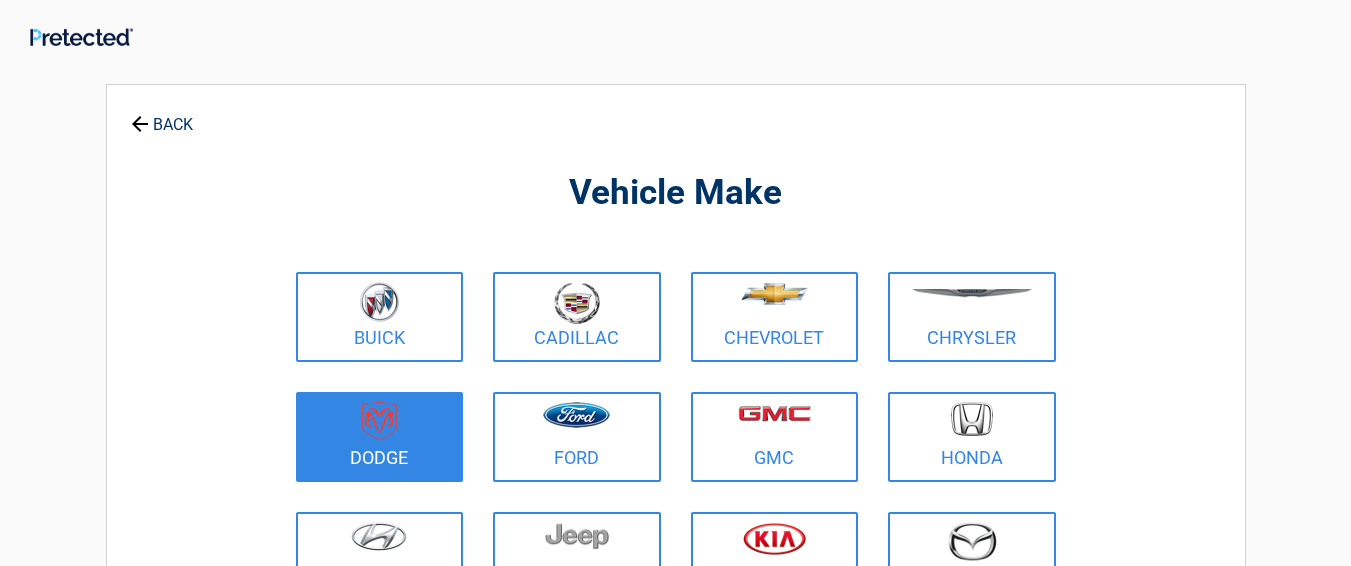 click at bounding box center (380, 424) 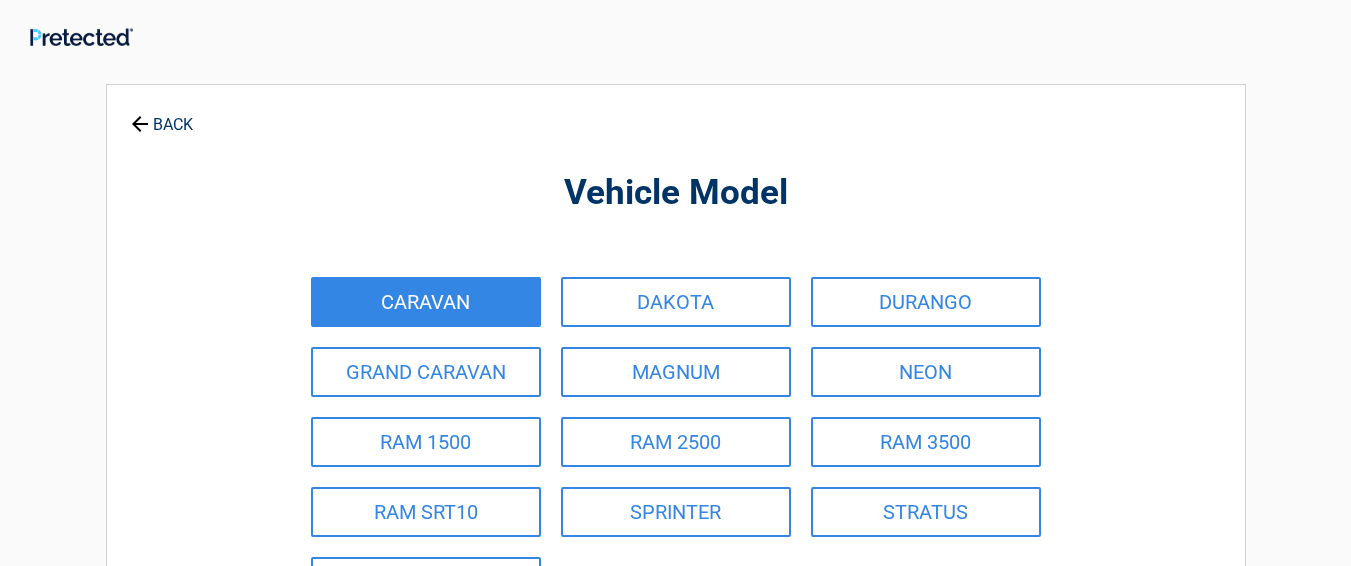 click on "CARAVAN" at bounding box center [426, 302] 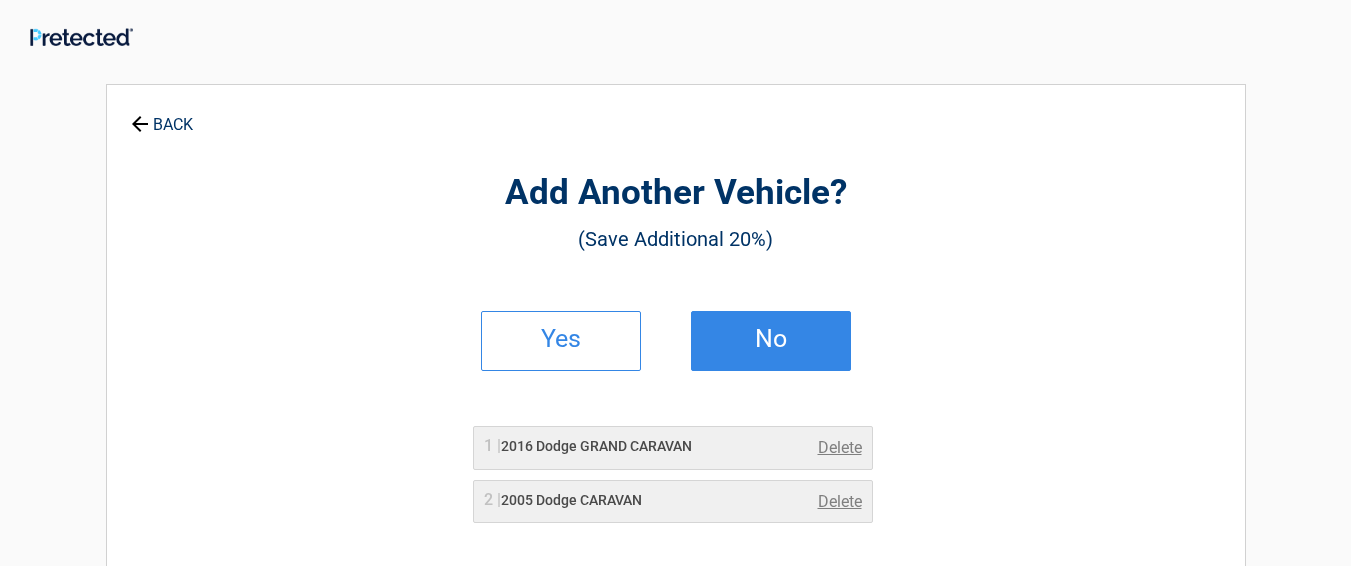 click on "No" at bounding box center [771, 339] 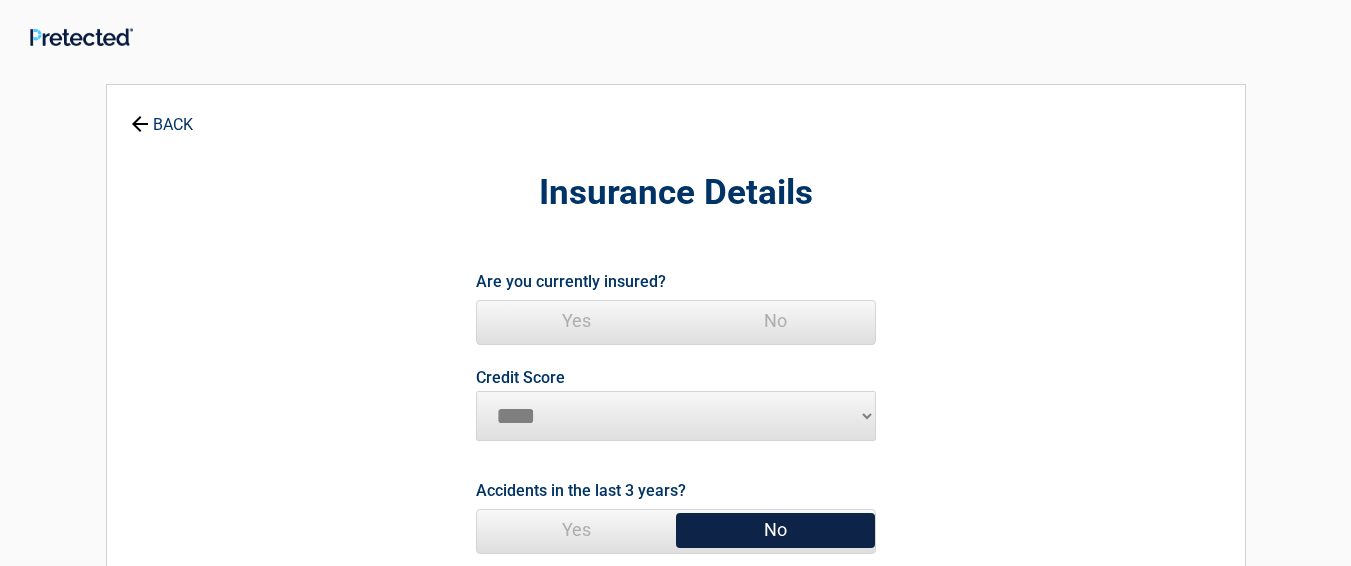 drag, startPoint x: 590, startPoint y: 319, endPoint x: 615, endPoint y: 378, distance: 64.07808 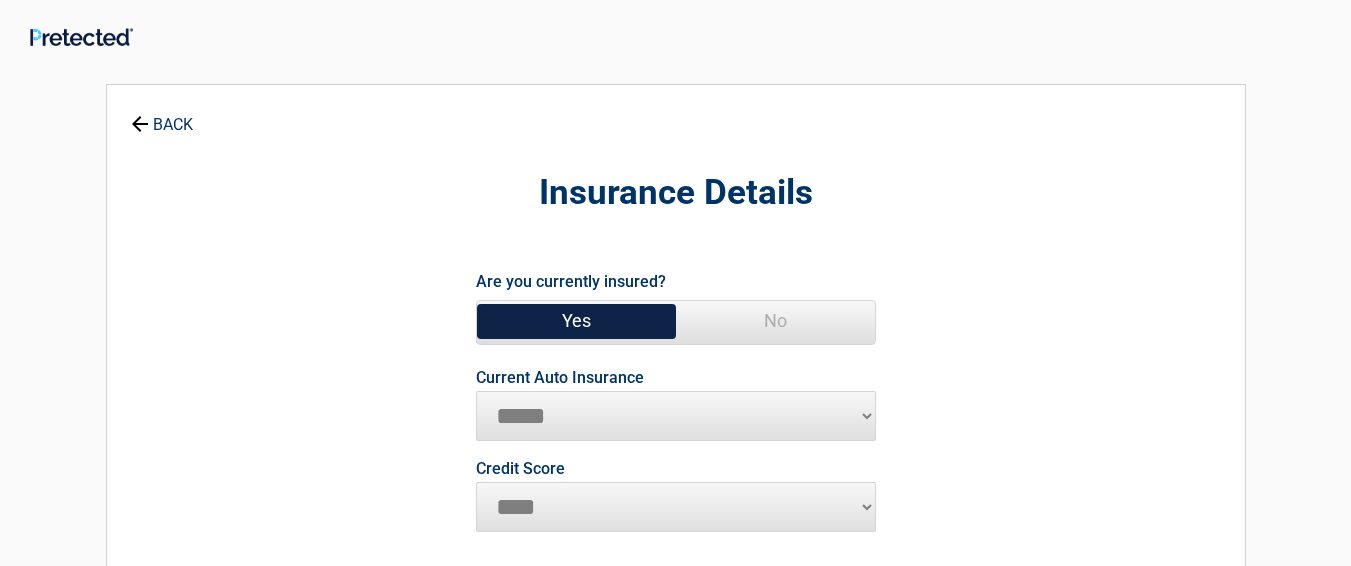 click on "**********" at bounding box center [676, 416] 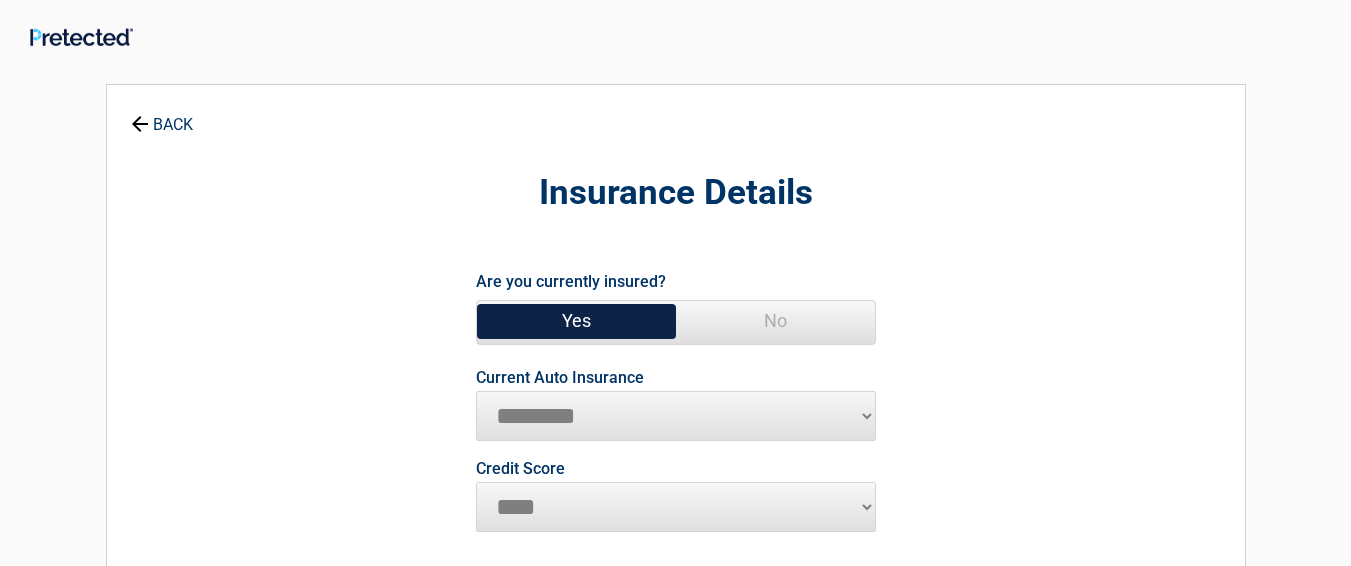 click on "**********" at bounding box center [676, 416] 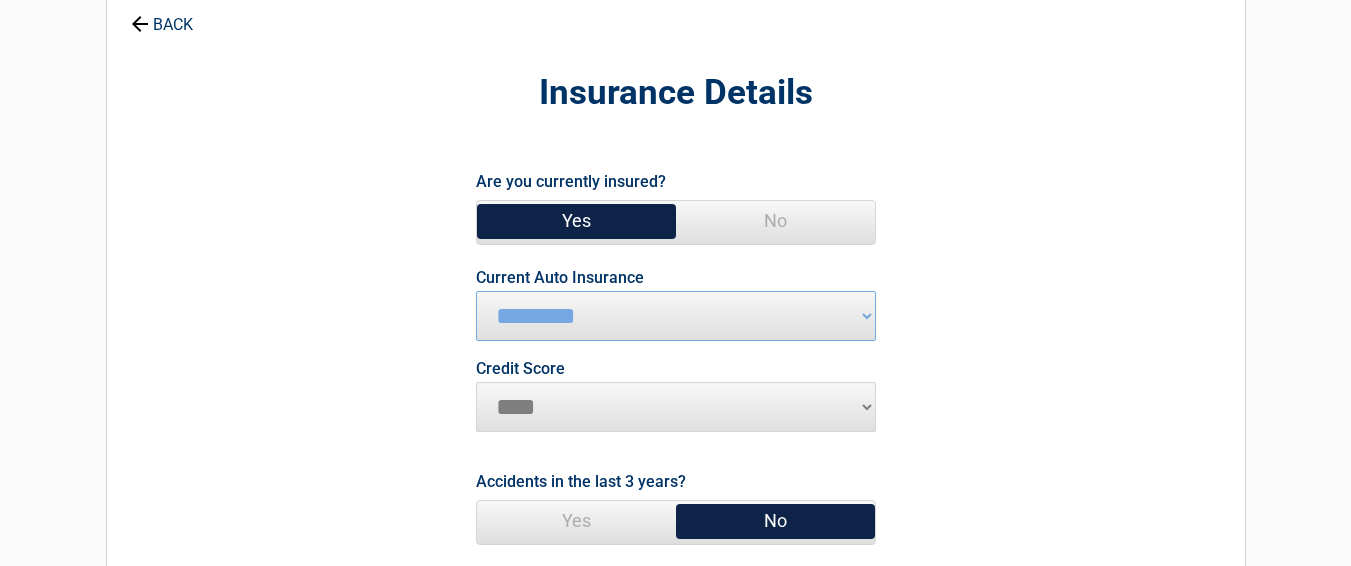 click on "*********
****
*******
****" at bounding box center (676, 407) 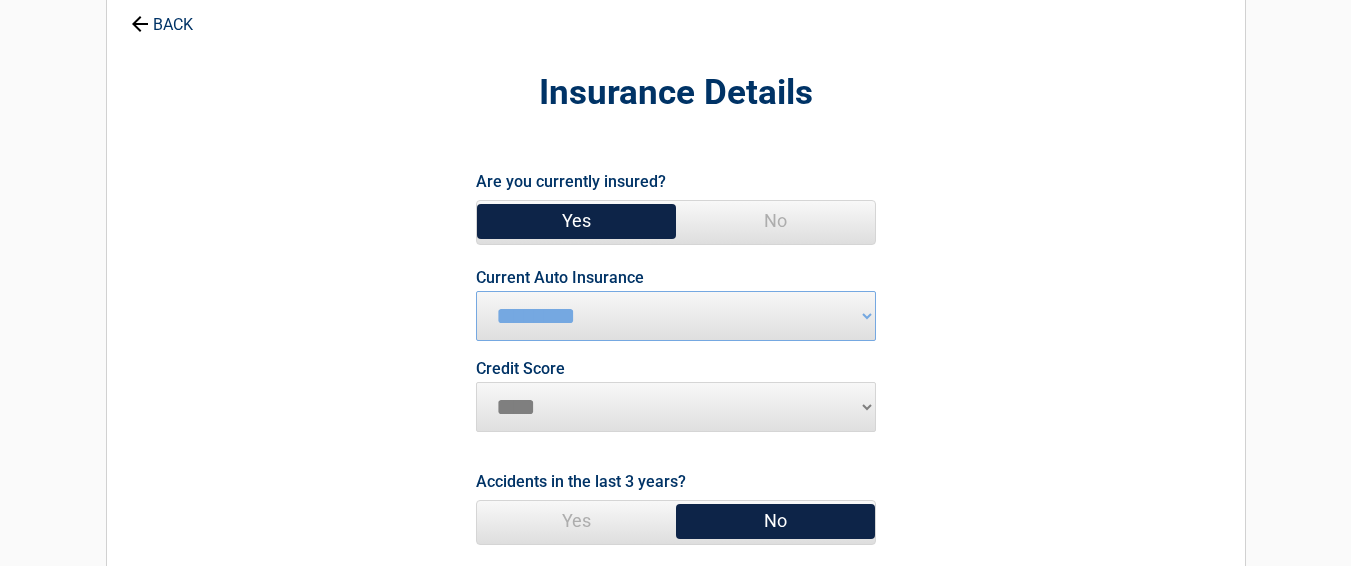 select on "*********" 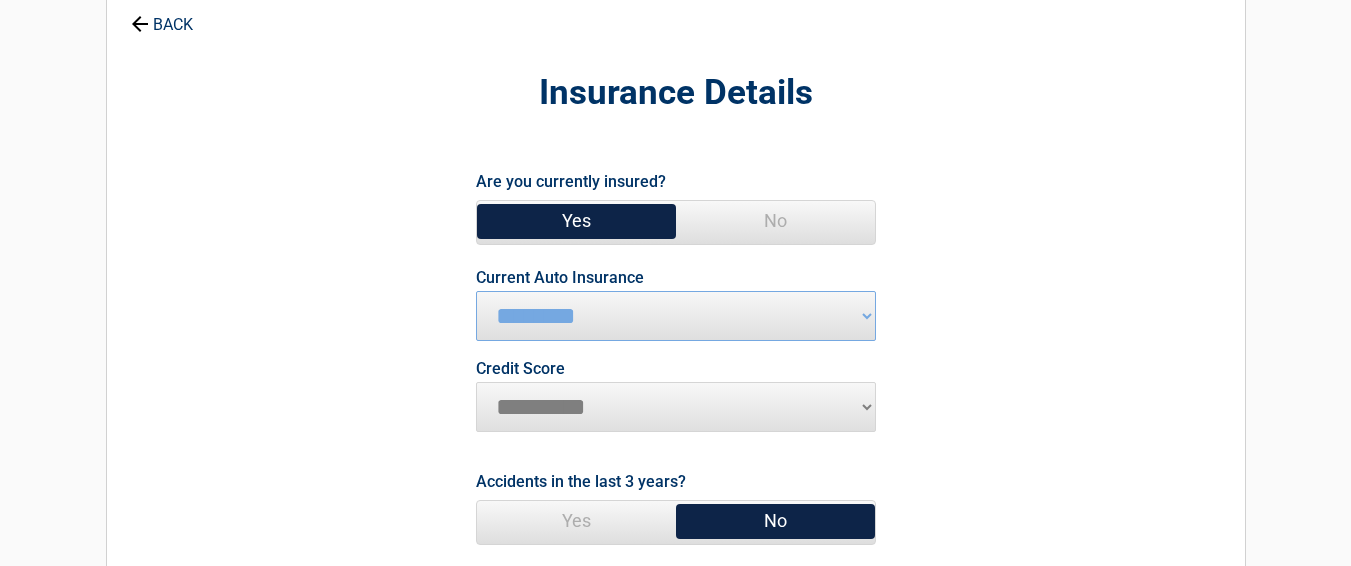 click on "*********
****
*******
****" at bounding box center (676, 407) 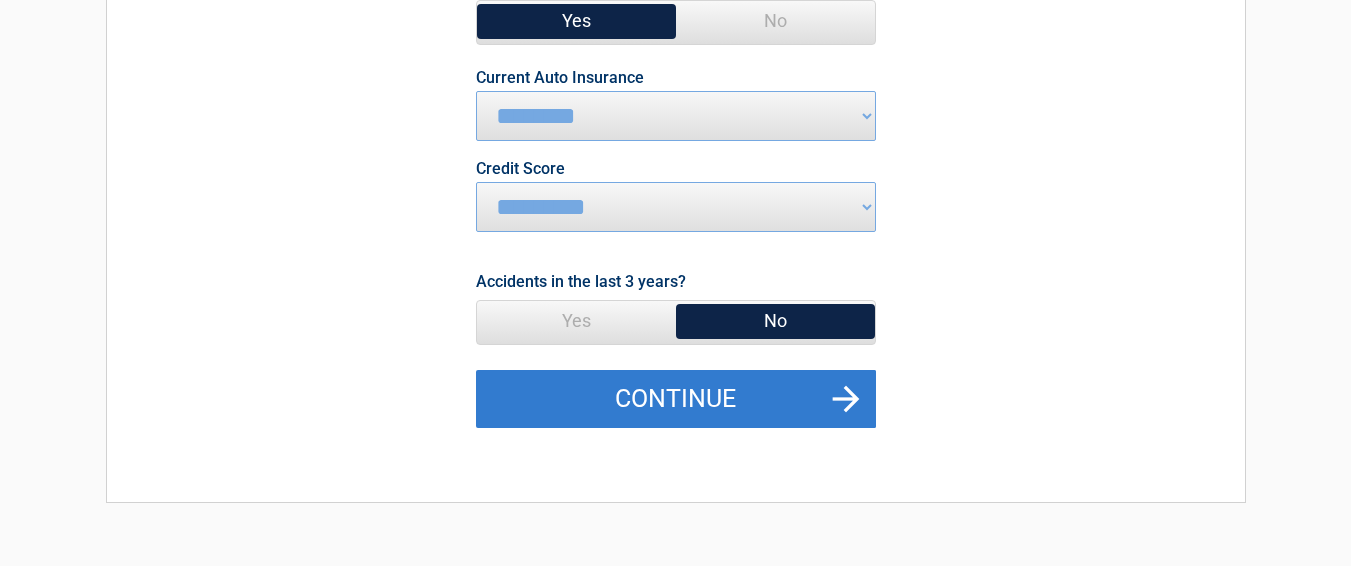 click on "Continue" at bounding box center [676, 399] 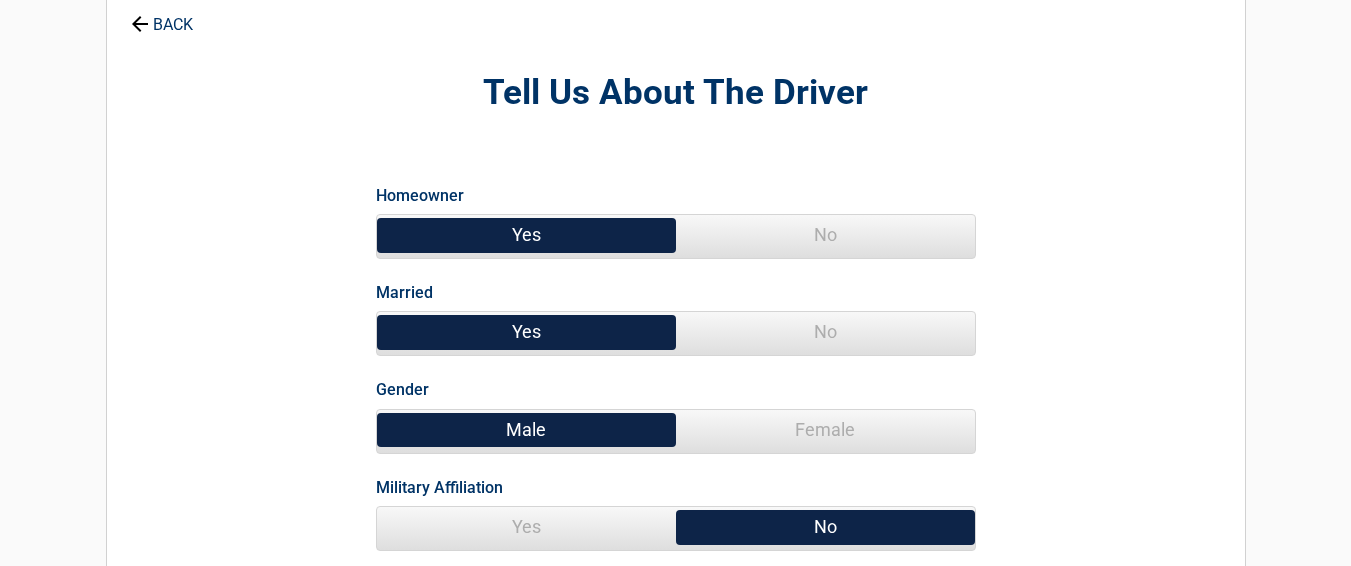 scroll, scrollTop: 300, scrollLeft: 0, axis: vertical 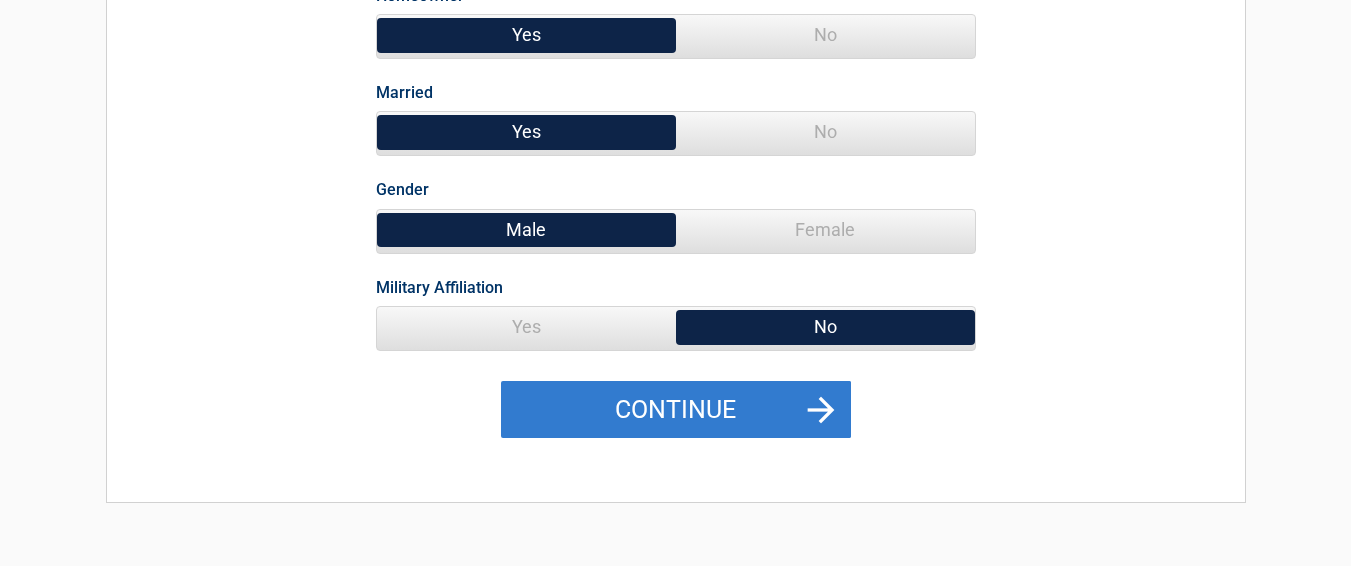 click on "Continue" at bounding box center [676, 410] 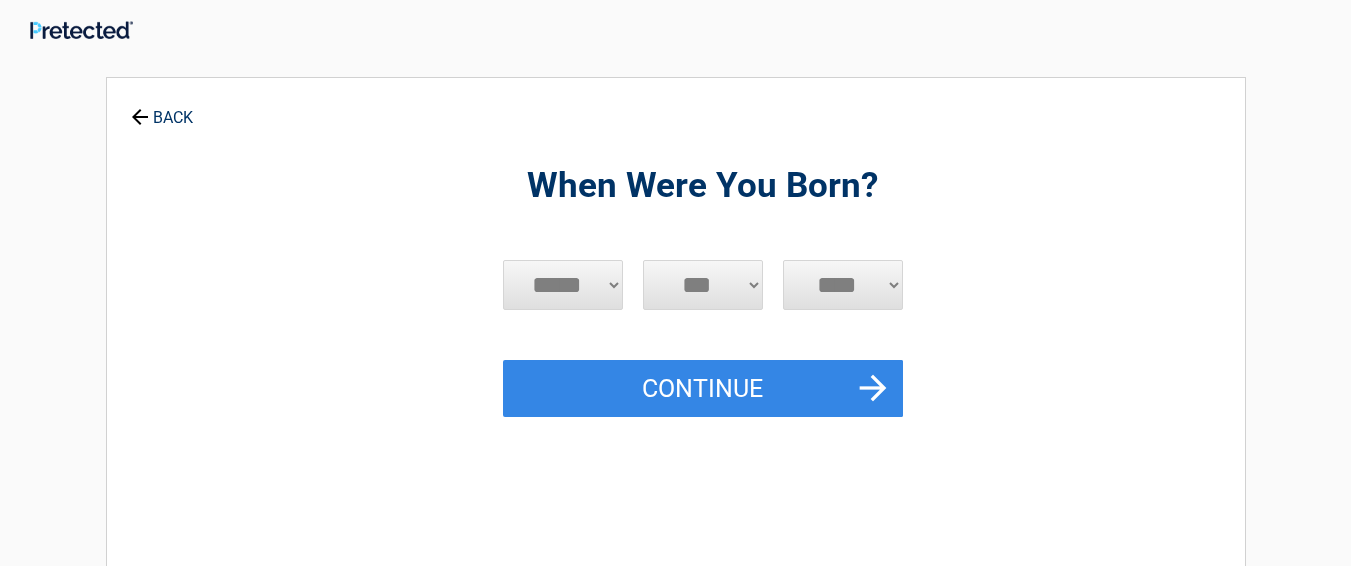 scroll, scrollTop: 0, scrollLeft: 0, axis: both 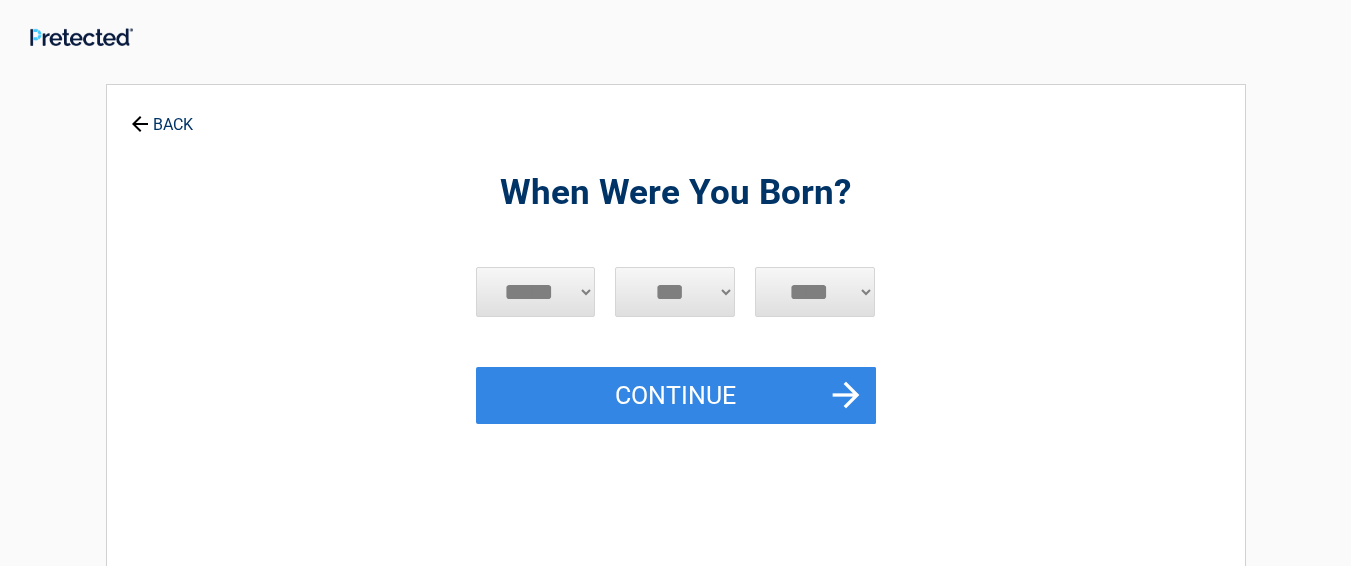 click on "*****
***
***
***
***
***
***
***
***
***
***
***
***" at bounding box center [536, 292] 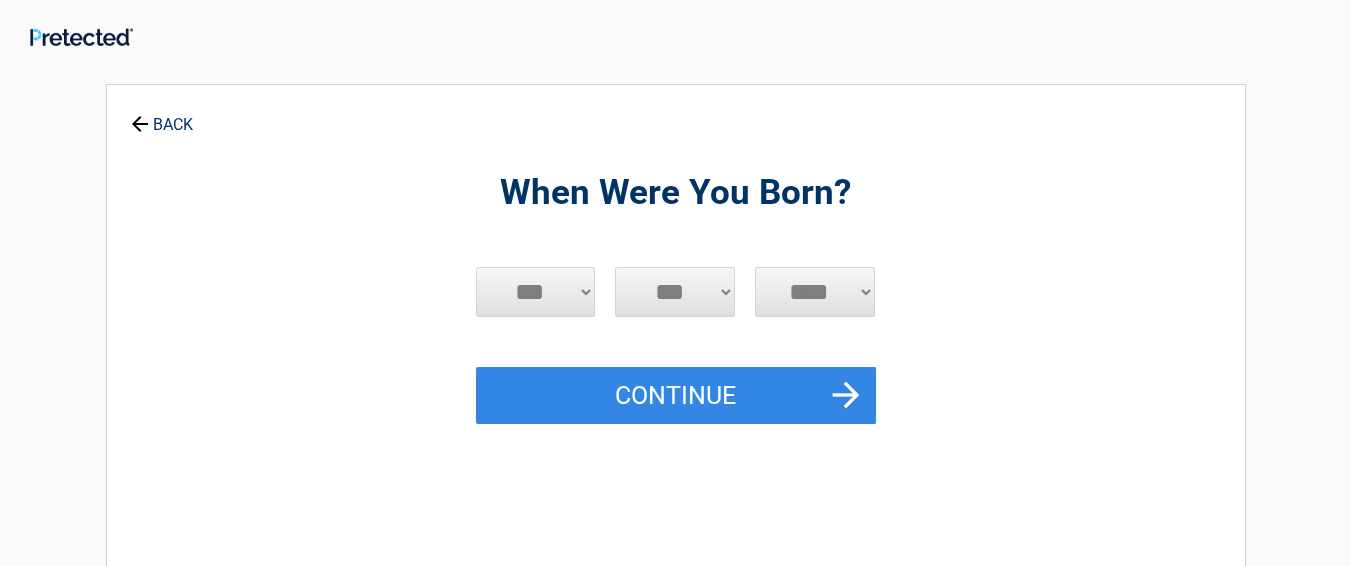 click on "*****
***
***
***
***
***
***
***
***
***
***
***
***" at bounding box center [536, 292] 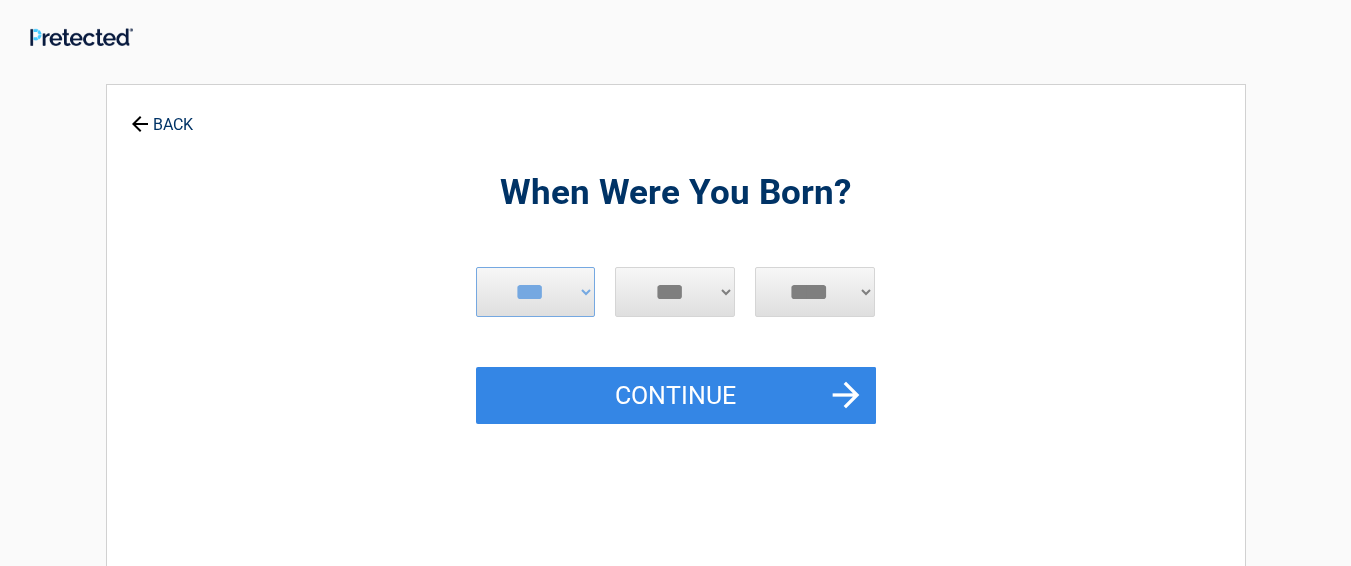 click on "*** * * * * * * * * * ** ** ** ** ** ** ** ** ** ** ** ** ** ** ** ** ** ** ** ** ** **" at bounding box center (675, 292) 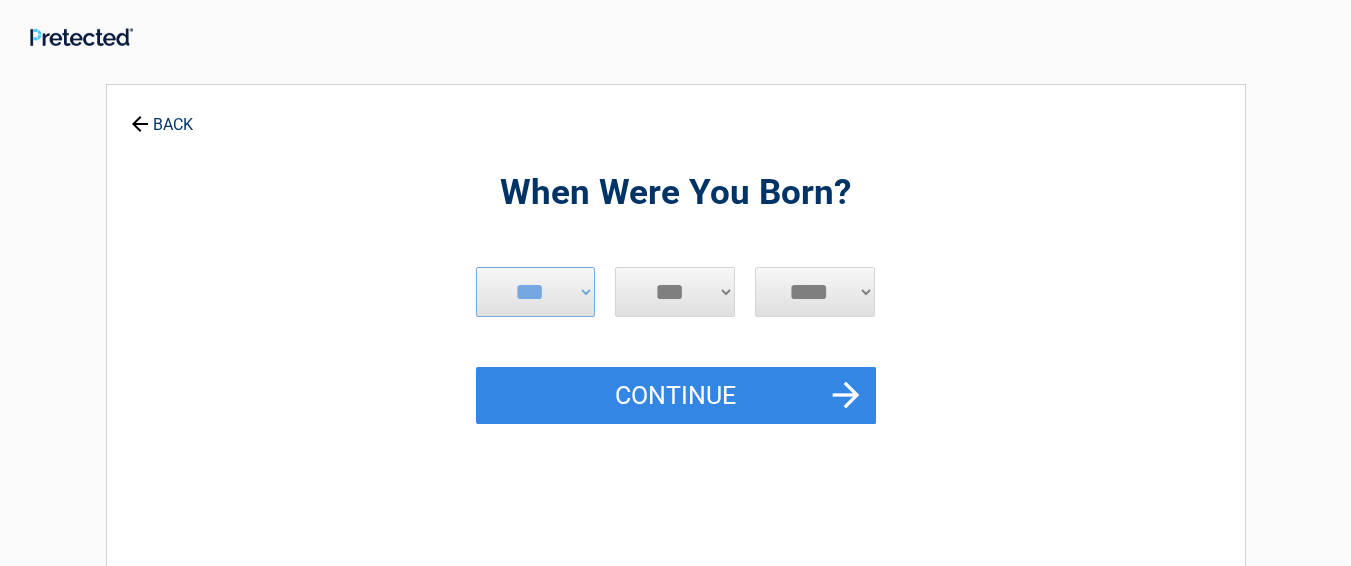 select on "**" 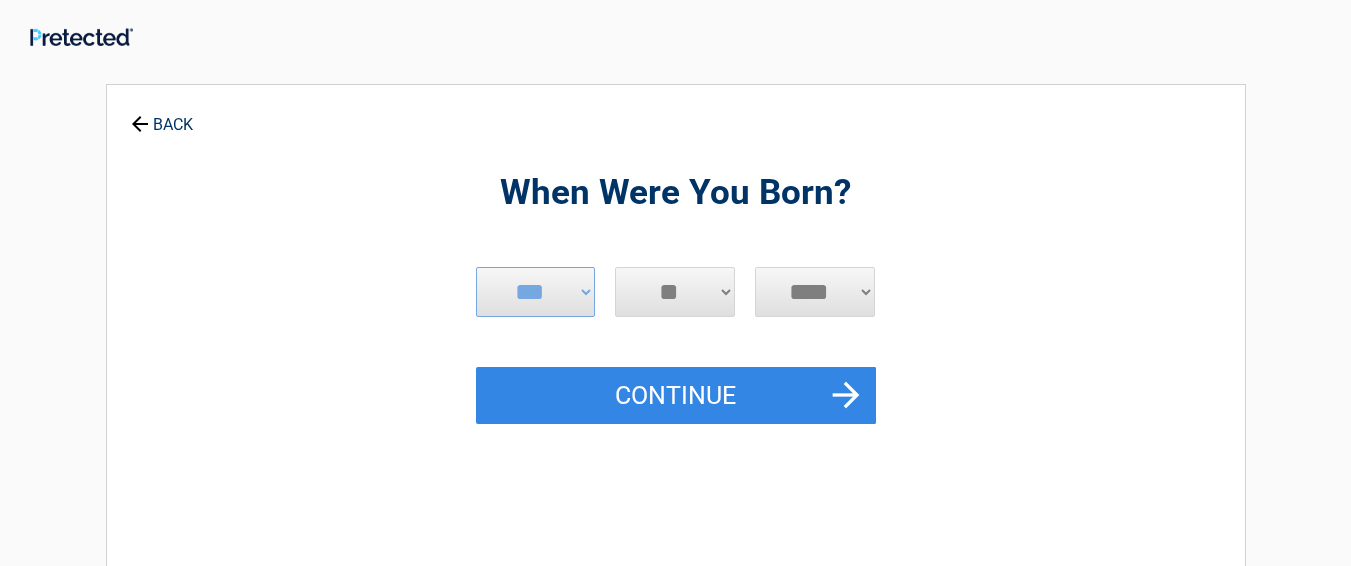 click on "*** * * * * * * * * * ** ** ** ** ** ** ** ** ** ** ** ** ** ** ** ** ** ** ** ** ** **" at bounding box center (675, 292) 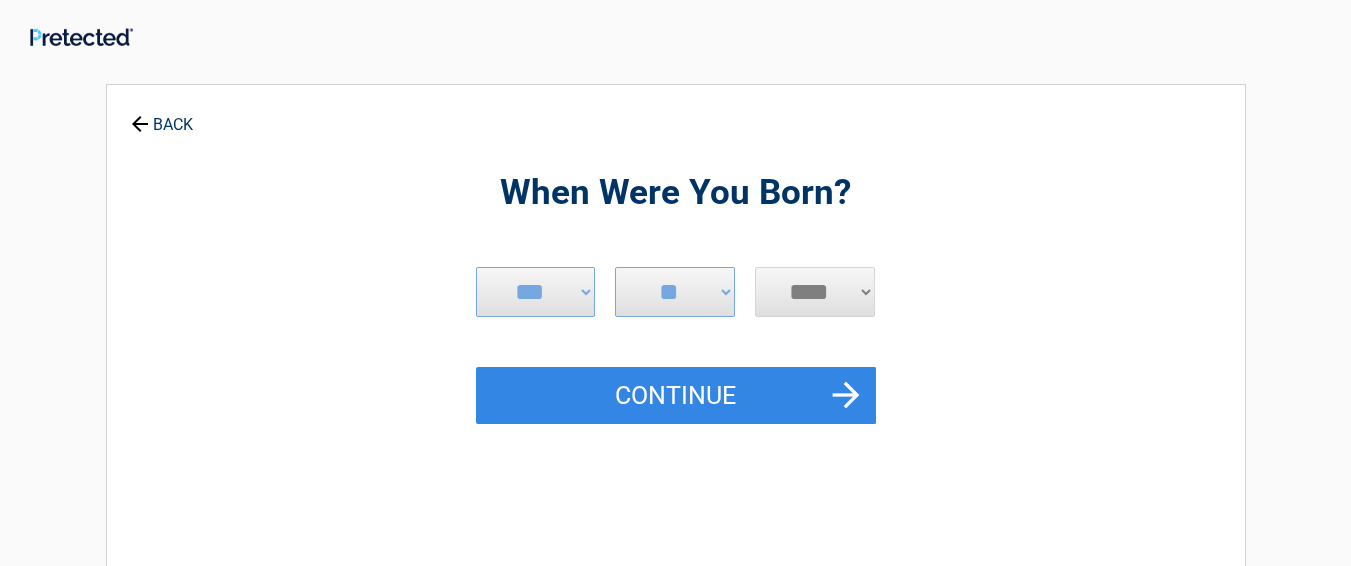 click on "****
****
****
****
****
****
****
****
****
****
****
****
****
****
****
****
****
****
****
****
****
****
****
****
****
****
****
****
****
****
****
****
****
****
****
****
****
****
****
****
****
****
****
****
****
****
****
****
****
****
****
****
****
****
****
****
****
****
****
****
****
****
****
****" at bounding box center [815, 292] 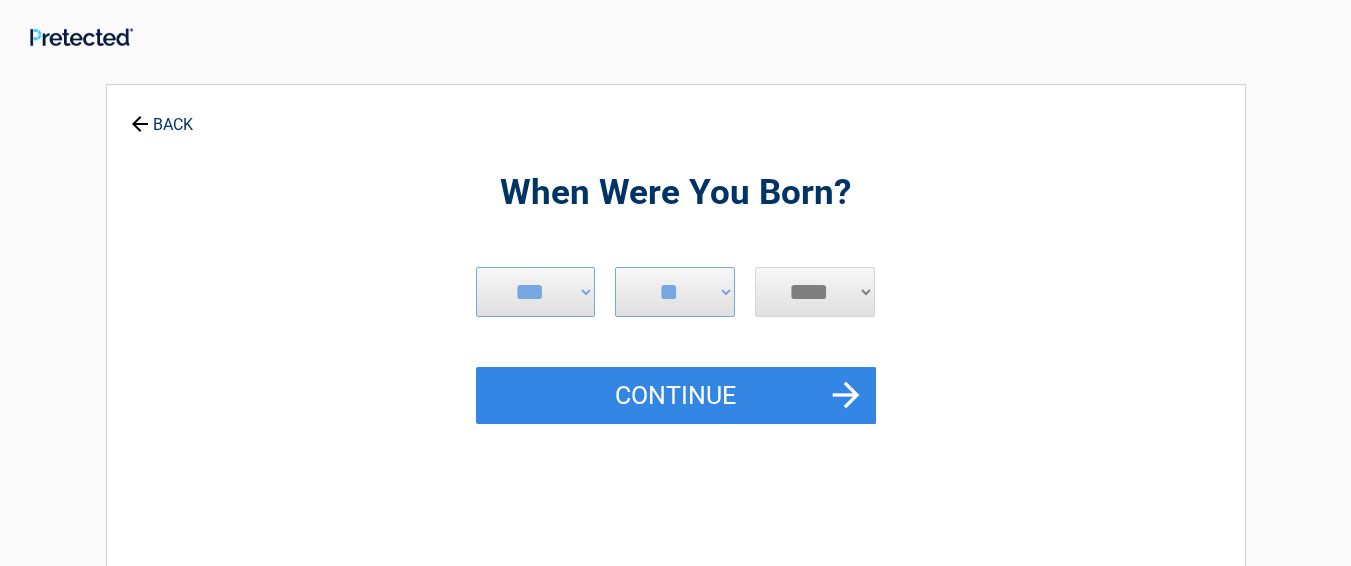 select on "****" 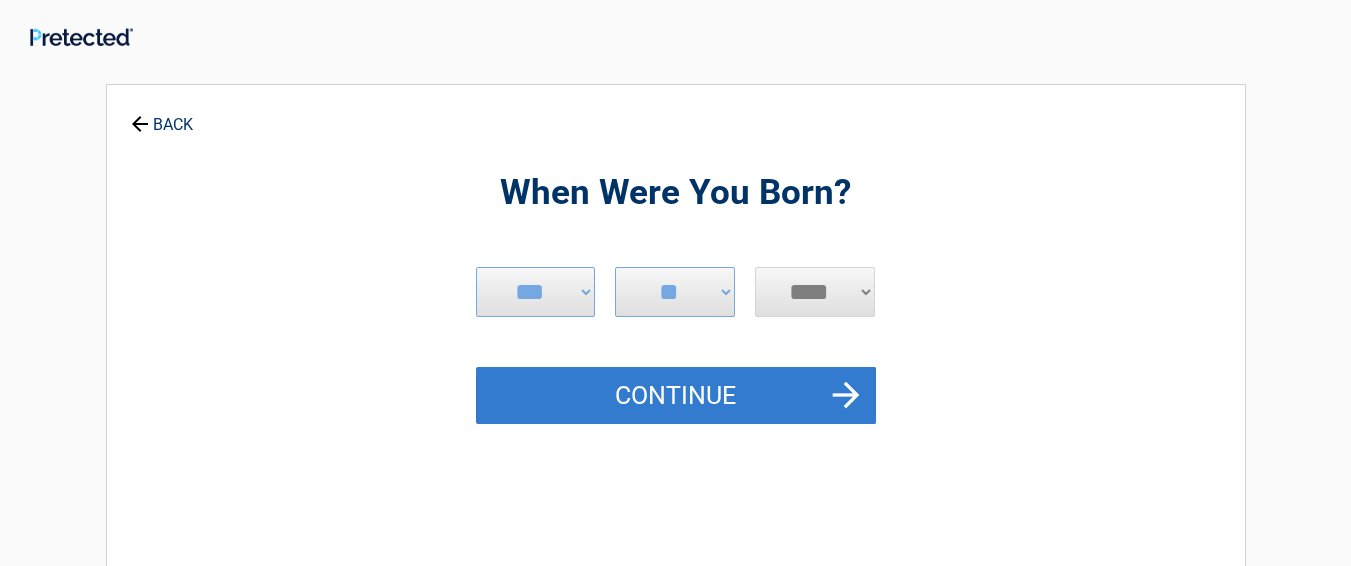 click on "Continue" at bounding box center [676, 396] 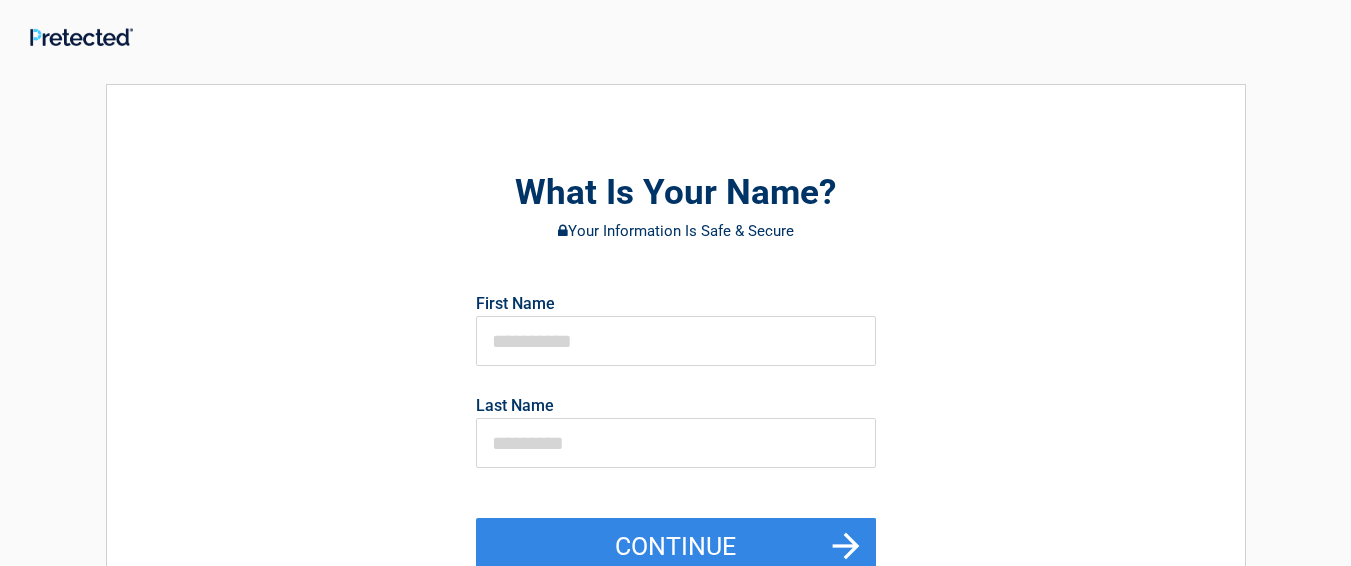 scroll, scrollTop: 200, scrollLeft: 0, axis: vertical 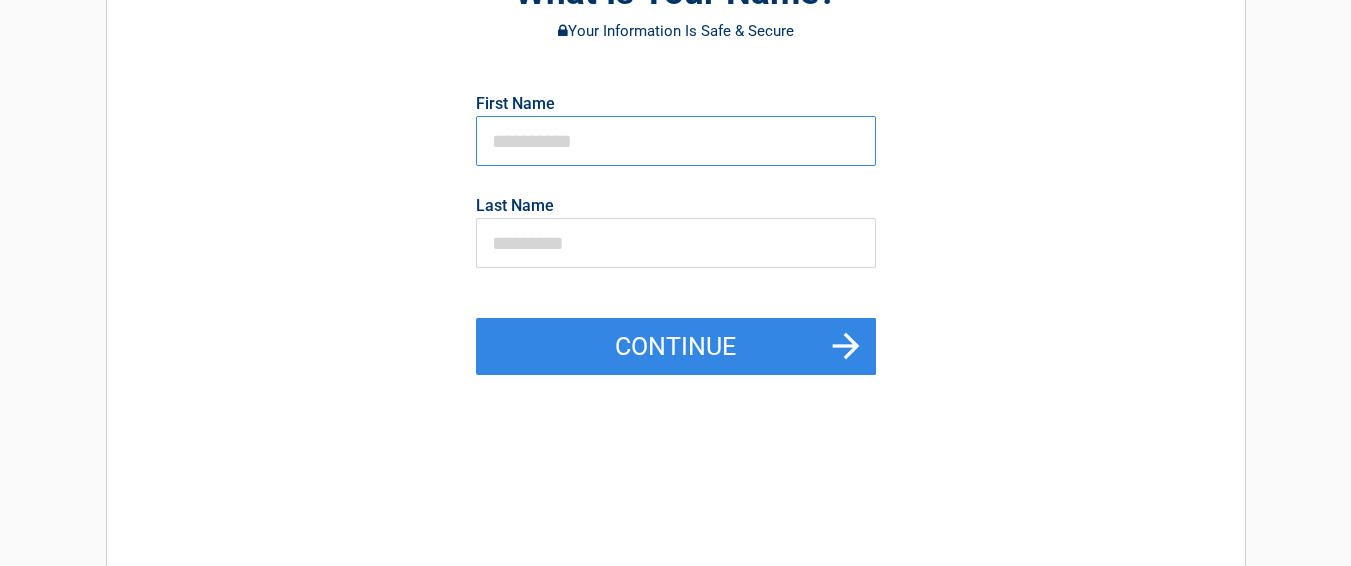 click at bounding box center (676, 141) 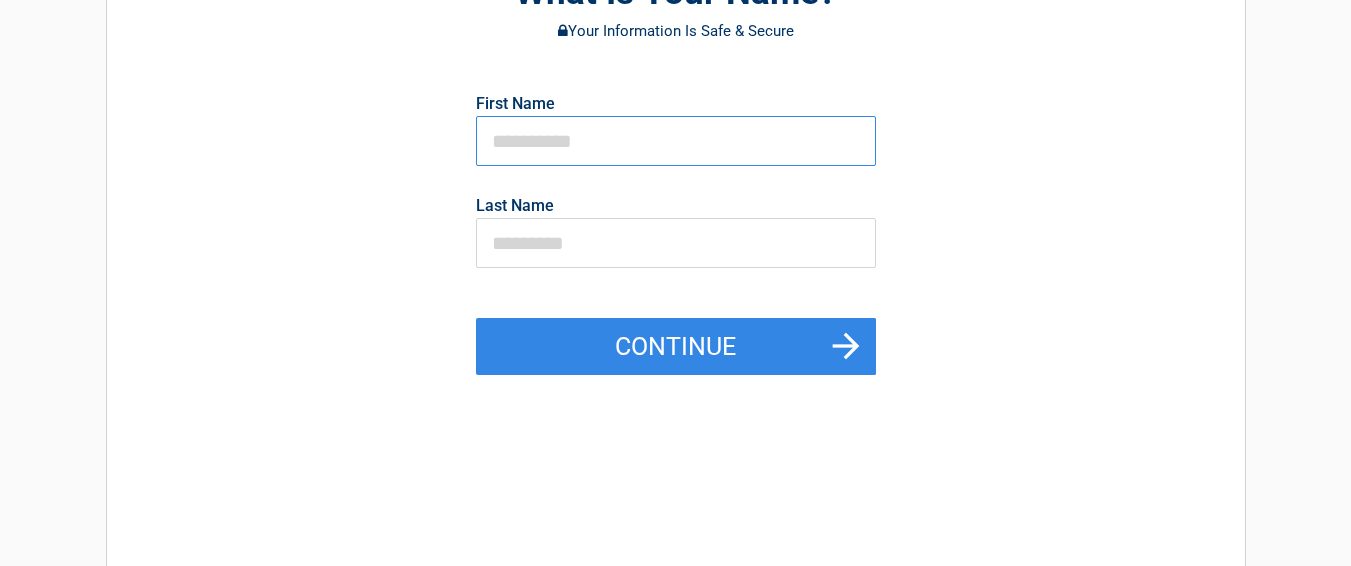 type on "*******" 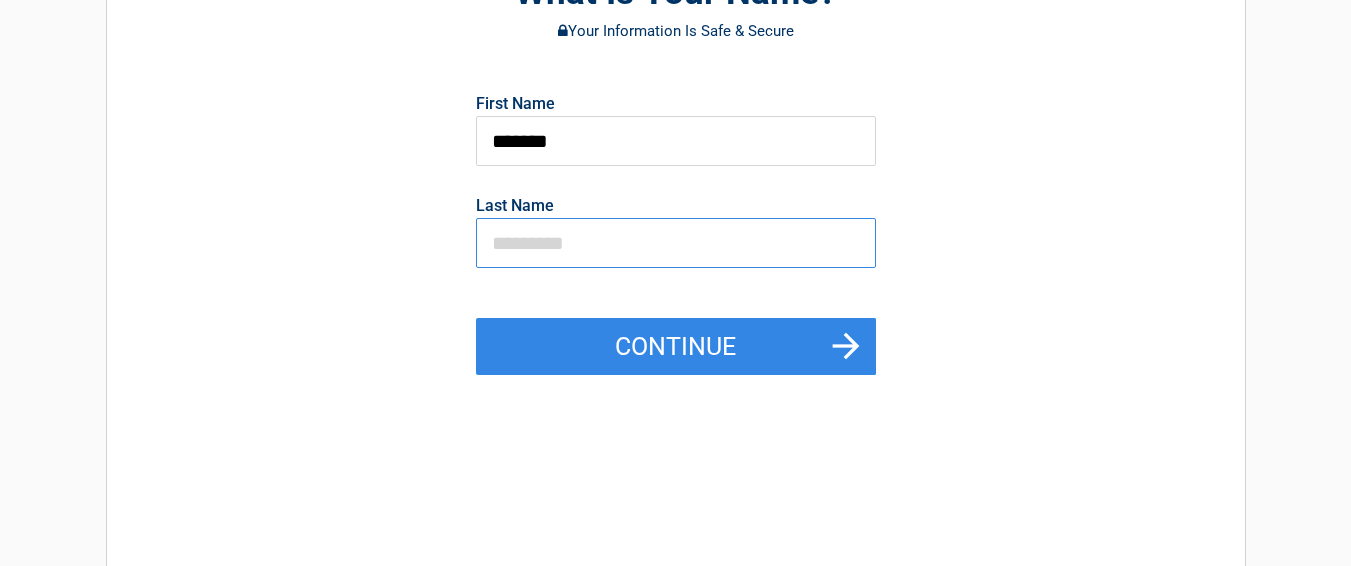 type on "*****" 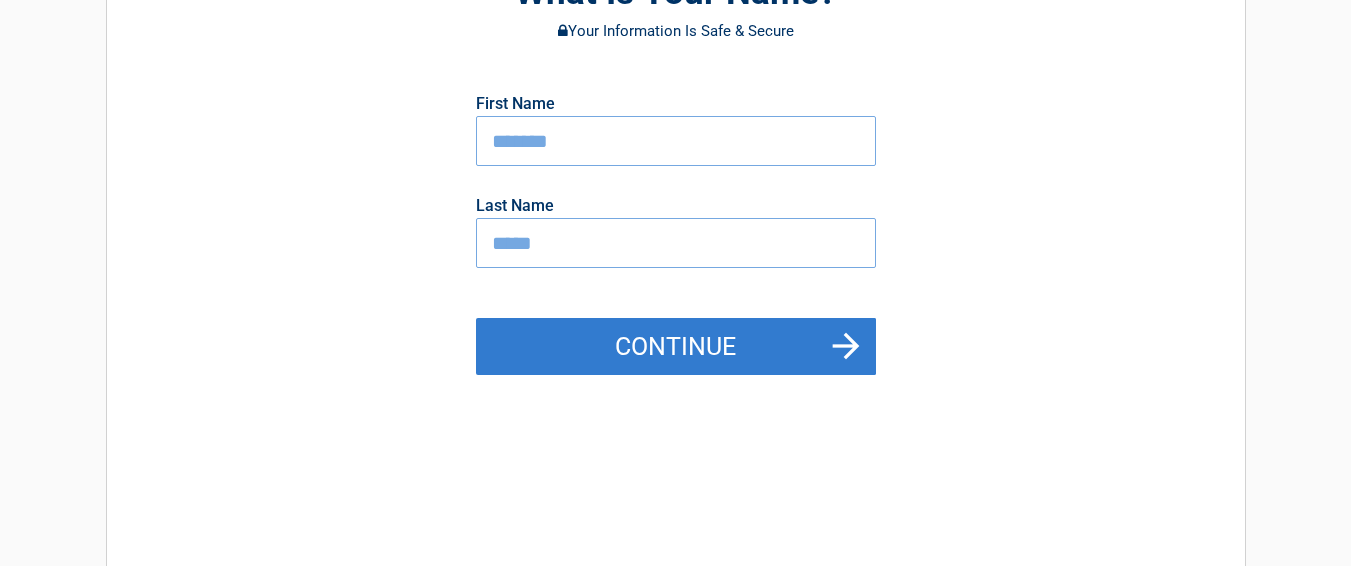 click on "Continue" at bounding box center [676, 347] 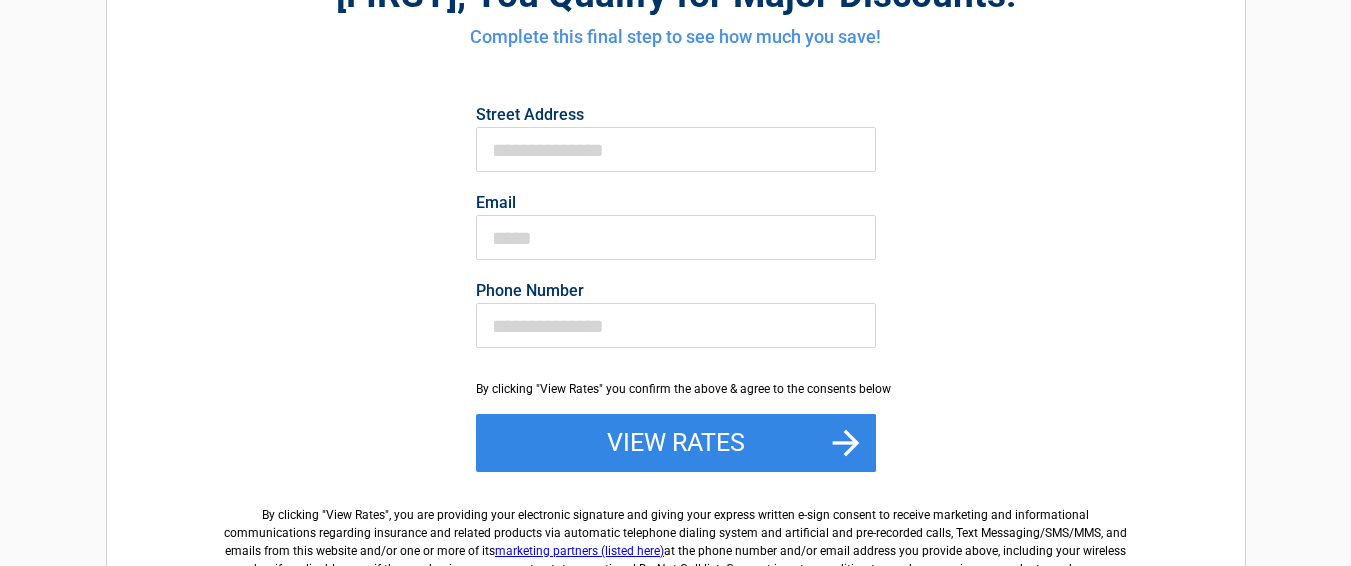 scroll, scrollTop: 300, scrollLeft: 0, axis: vertical 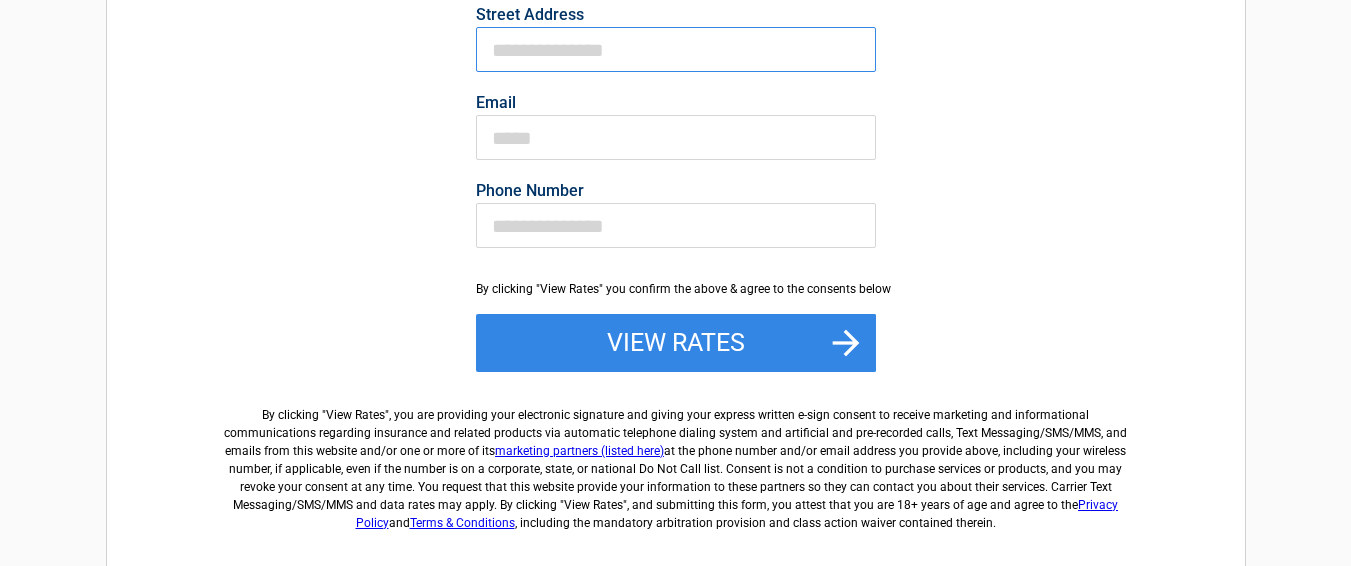 click on "First Name" at bounding box center [676, 49] 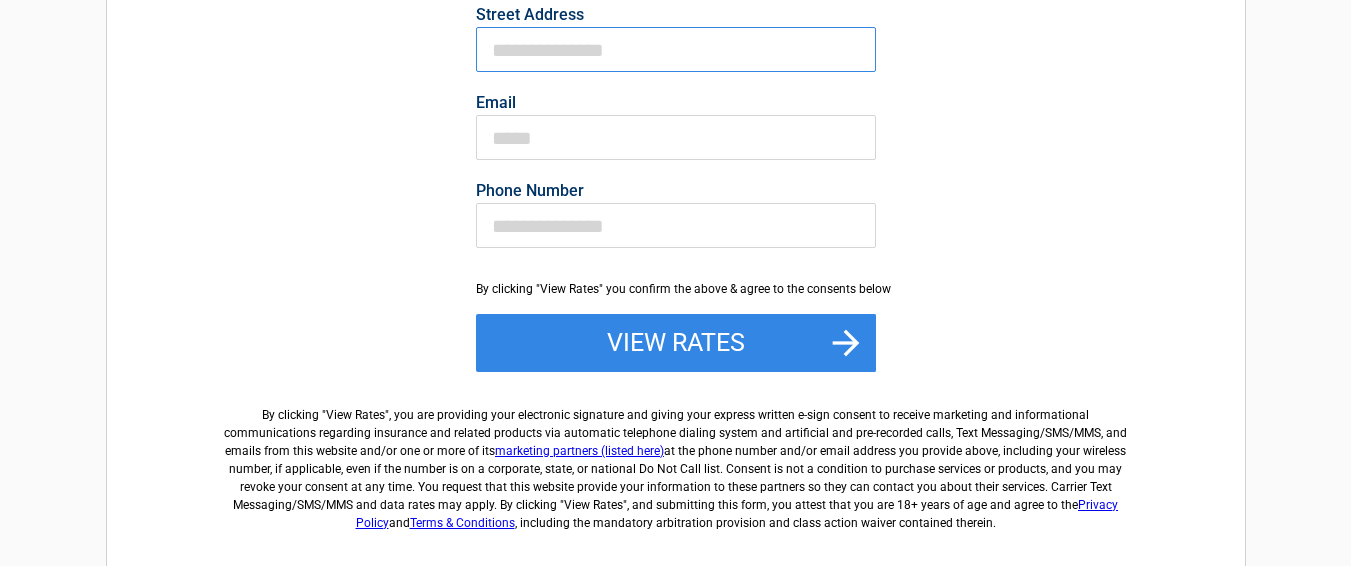 type on "**********" 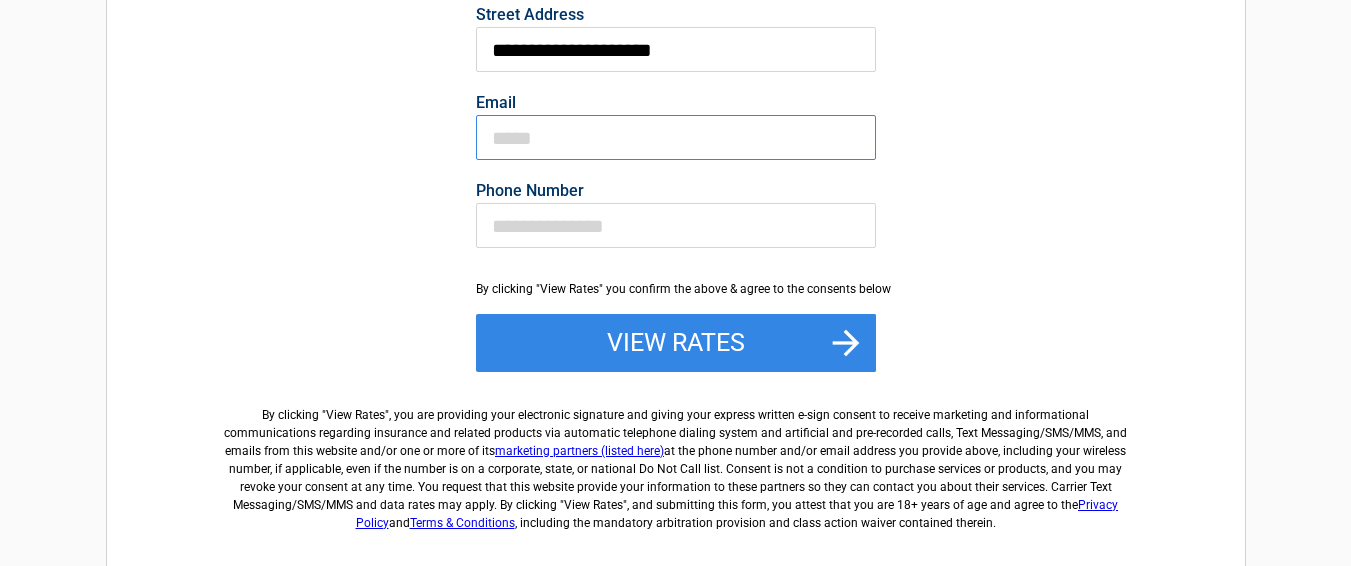 type on "**********" 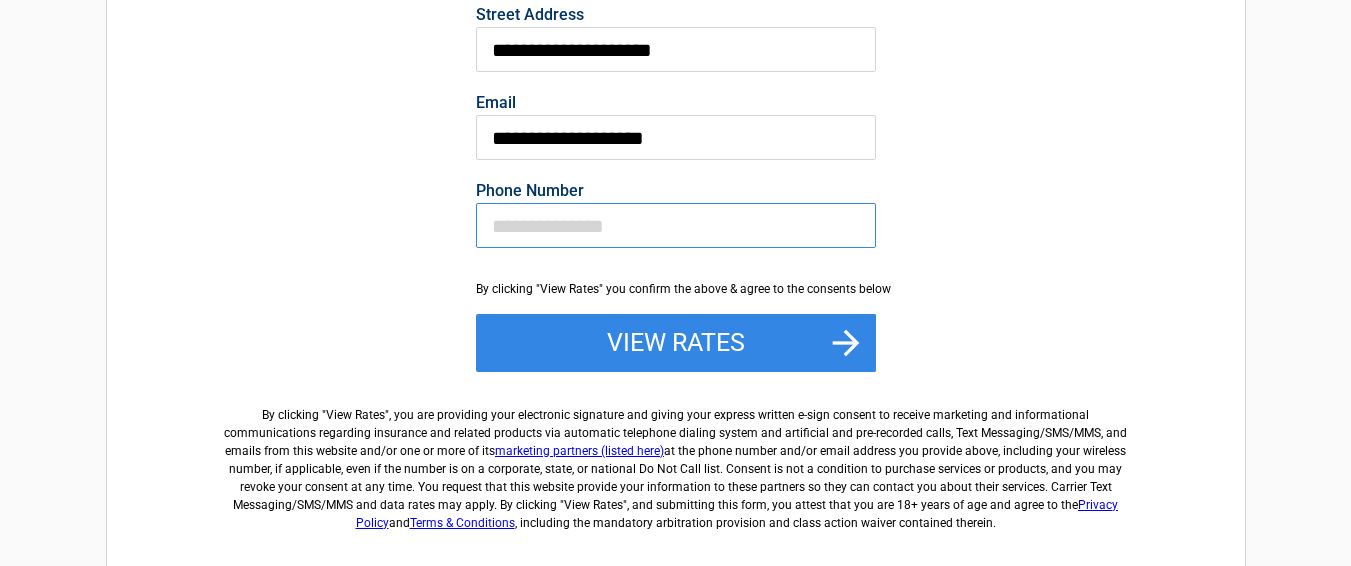 type on "**********" 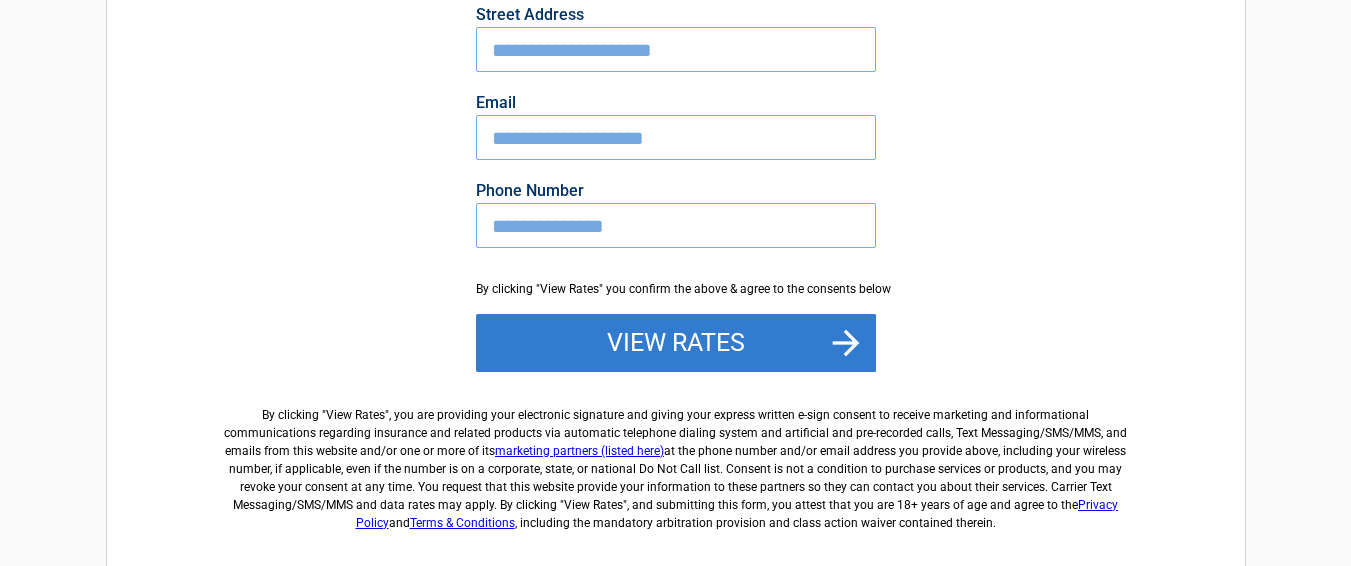 click on "View Rates" at bounding box center (676, 343) 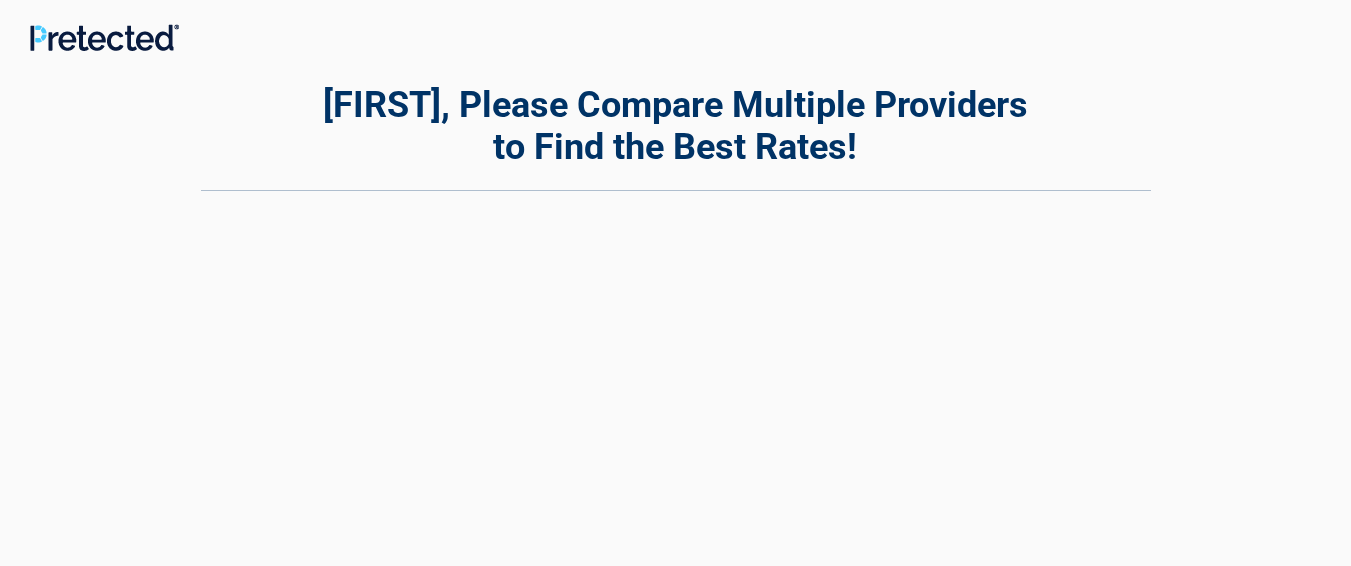 scroll, scrollTop: 0, scrollLeft: 0, axis: both 